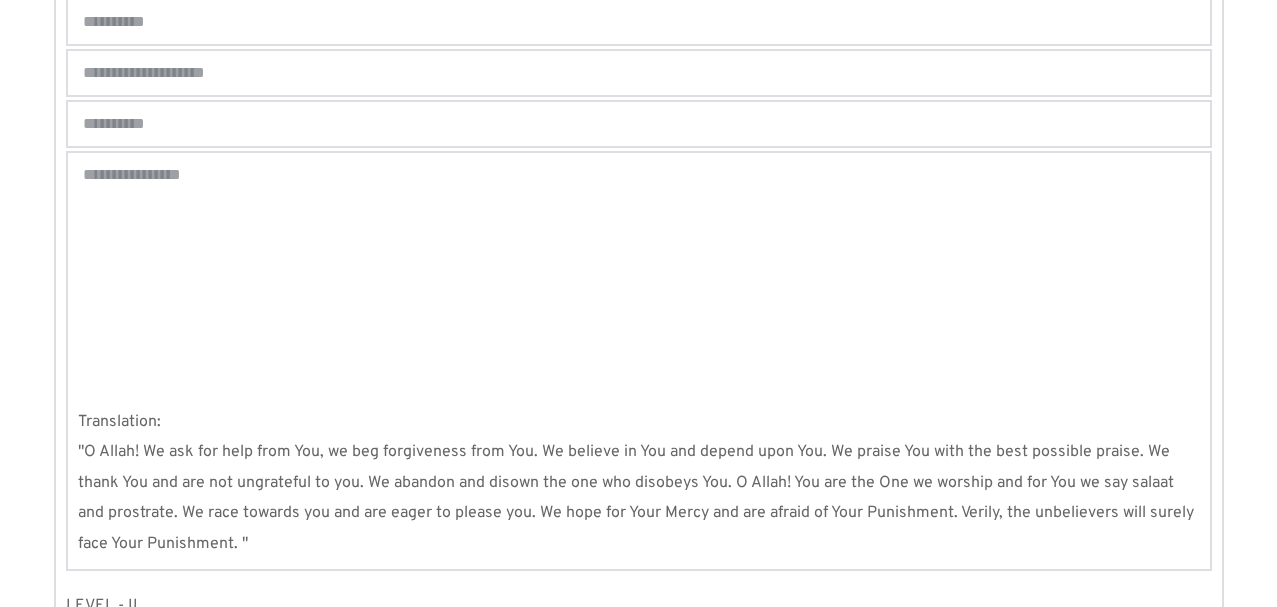scroll, scrollTop: 1785, scrollLeft: 0, axis: vertical 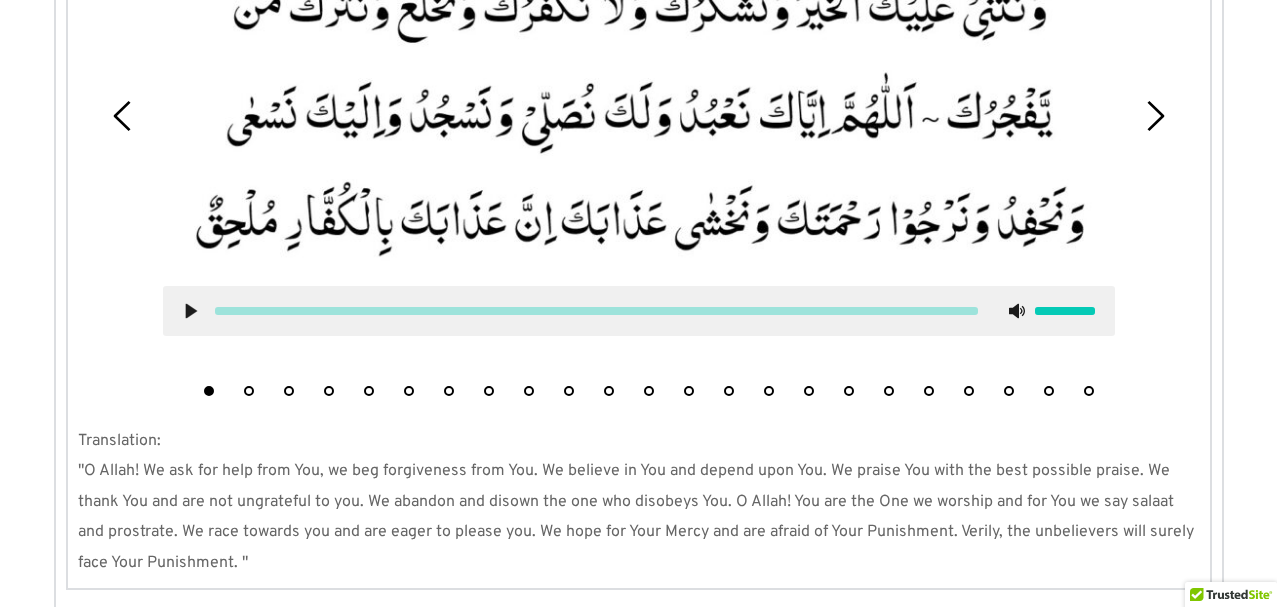 click 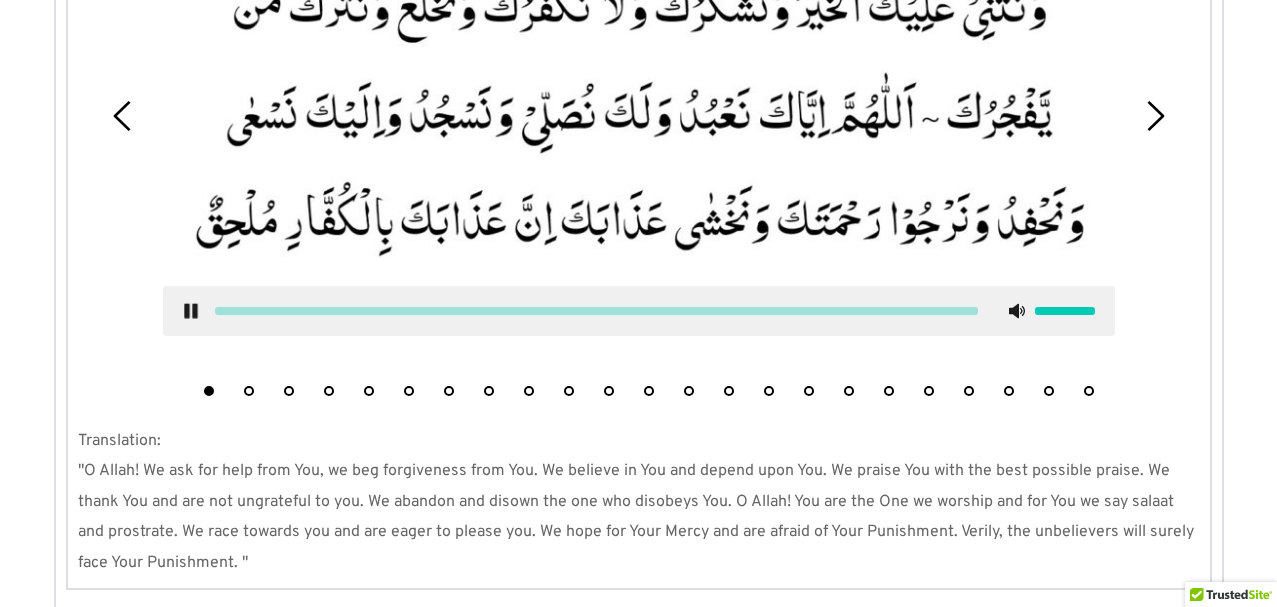 click at bounding box center [1065, 311] 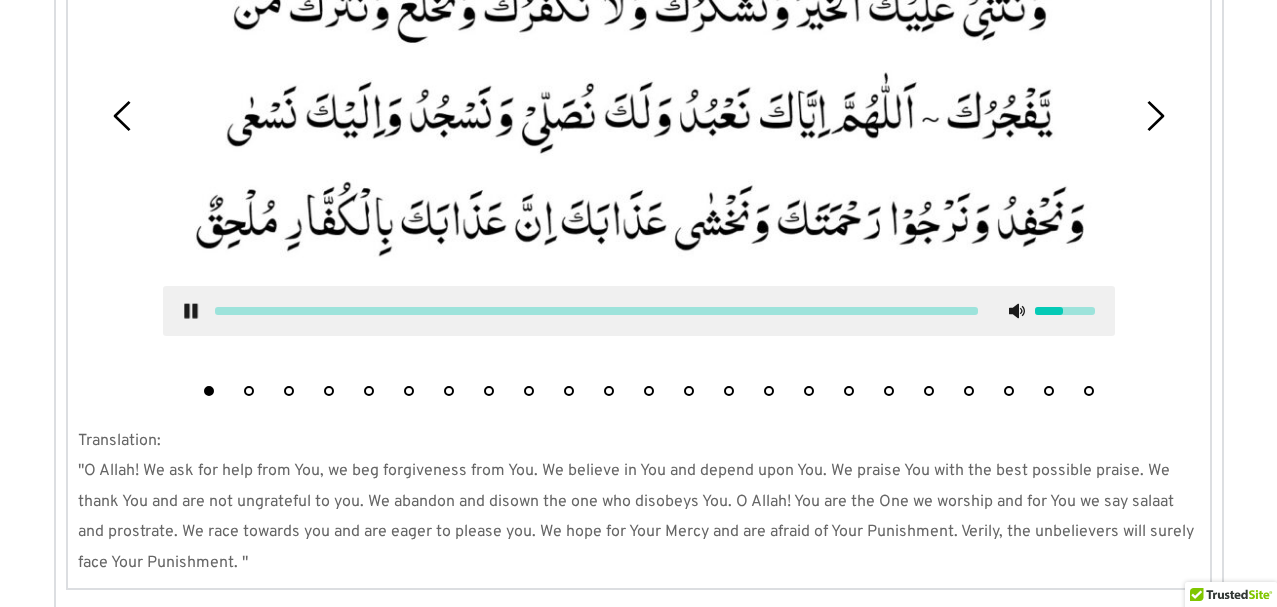 click at bounding box center [1065, 311] 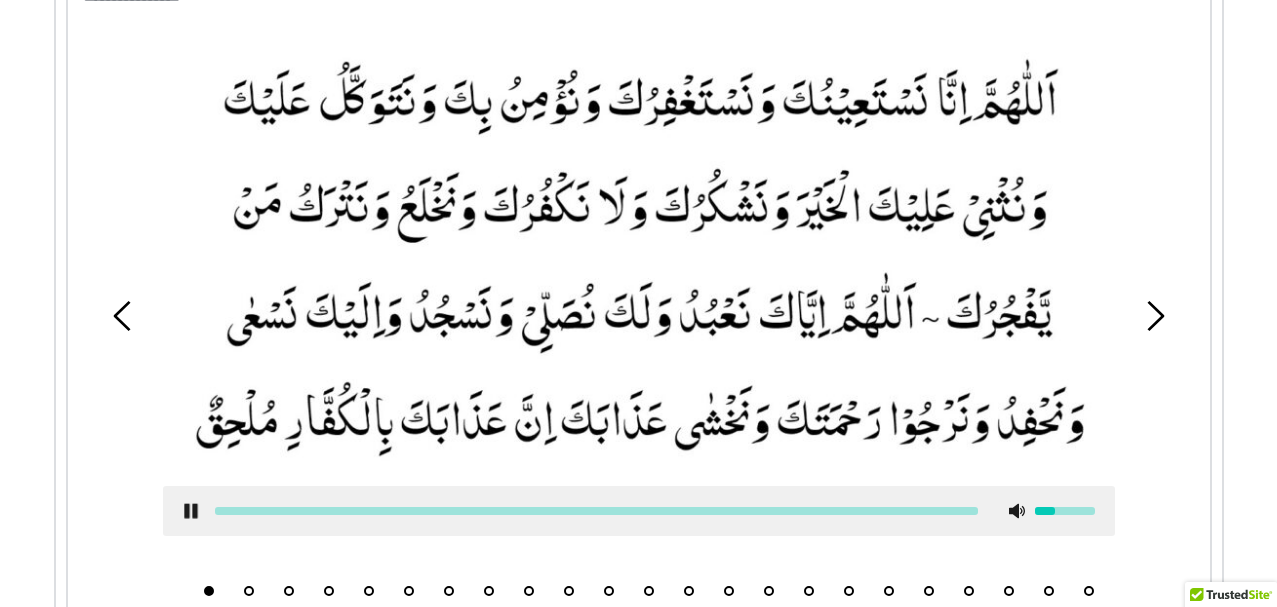 scroll, scrollTop: 1945, scrollLeft: 0, axis: vertical 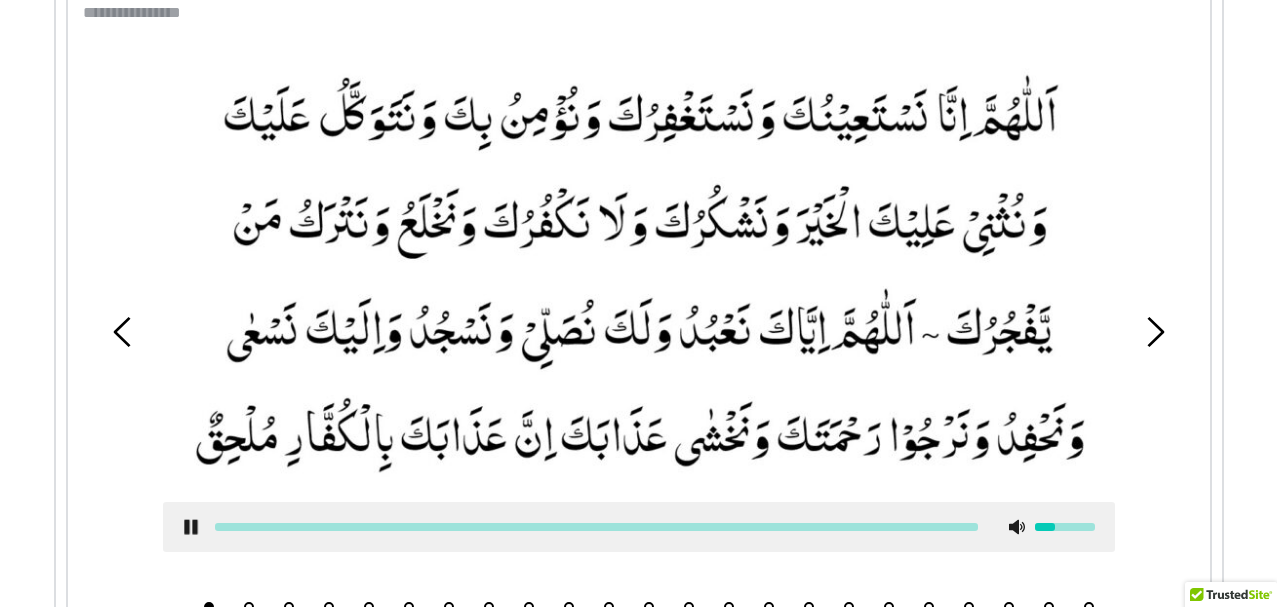 click at bounding box center [1065, 527] 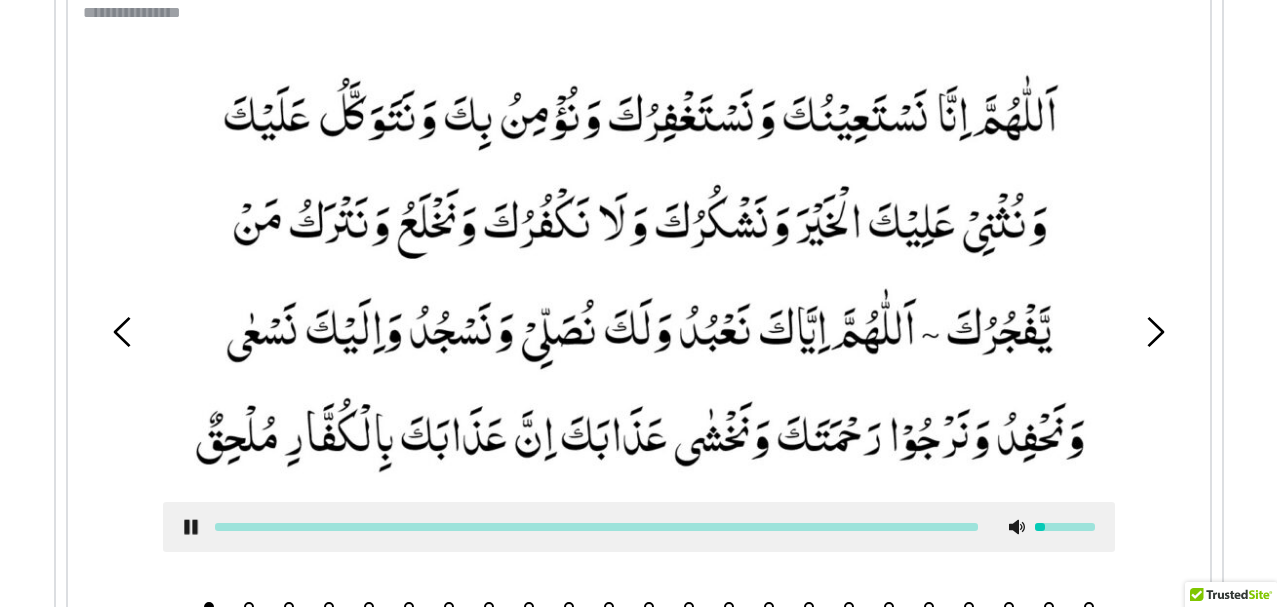 click at bounding box center [1065, 527] 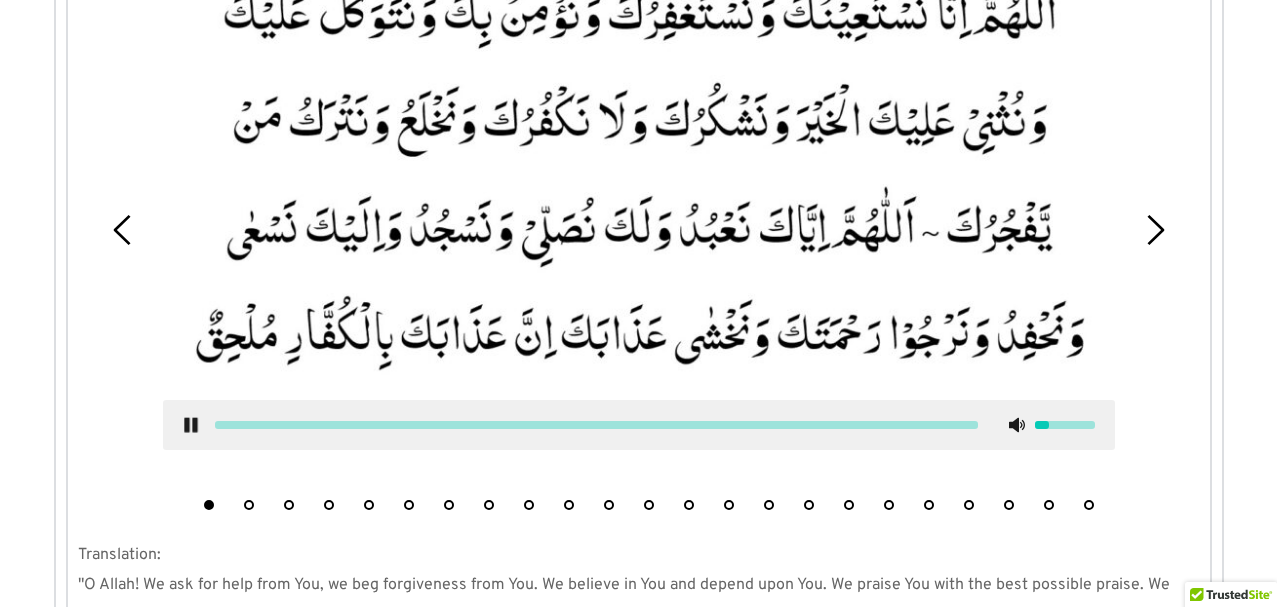scroll, scrollTop: 2178, scrollLeft: 0, axis: vertical 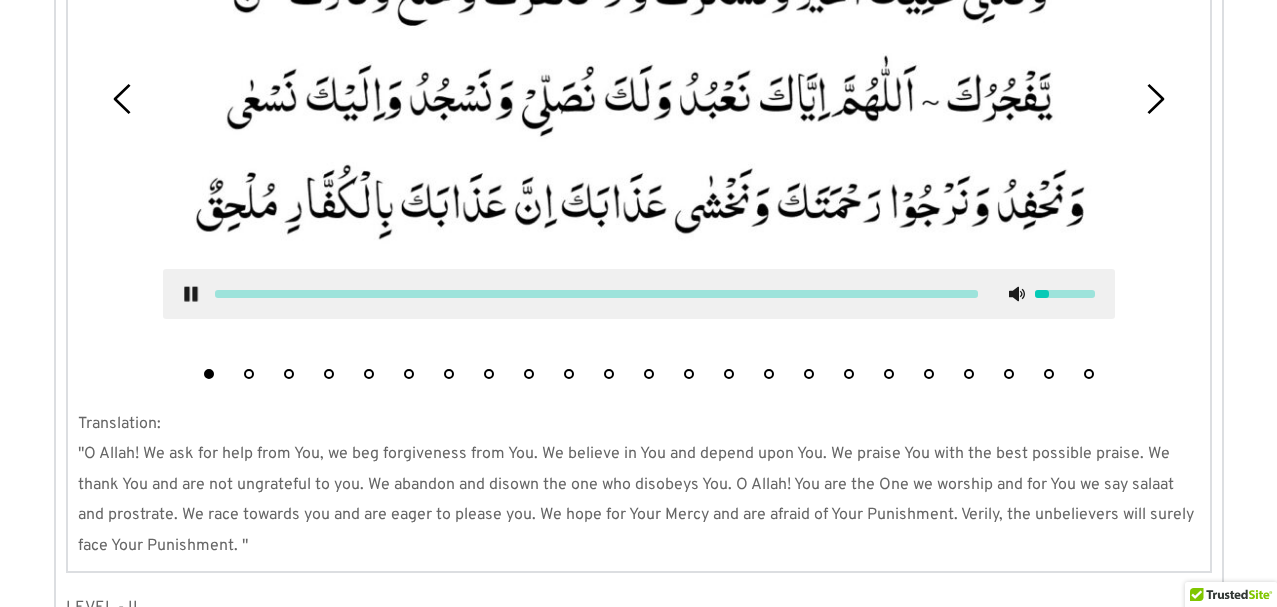 click on "2" at bounding box center [249, 374] 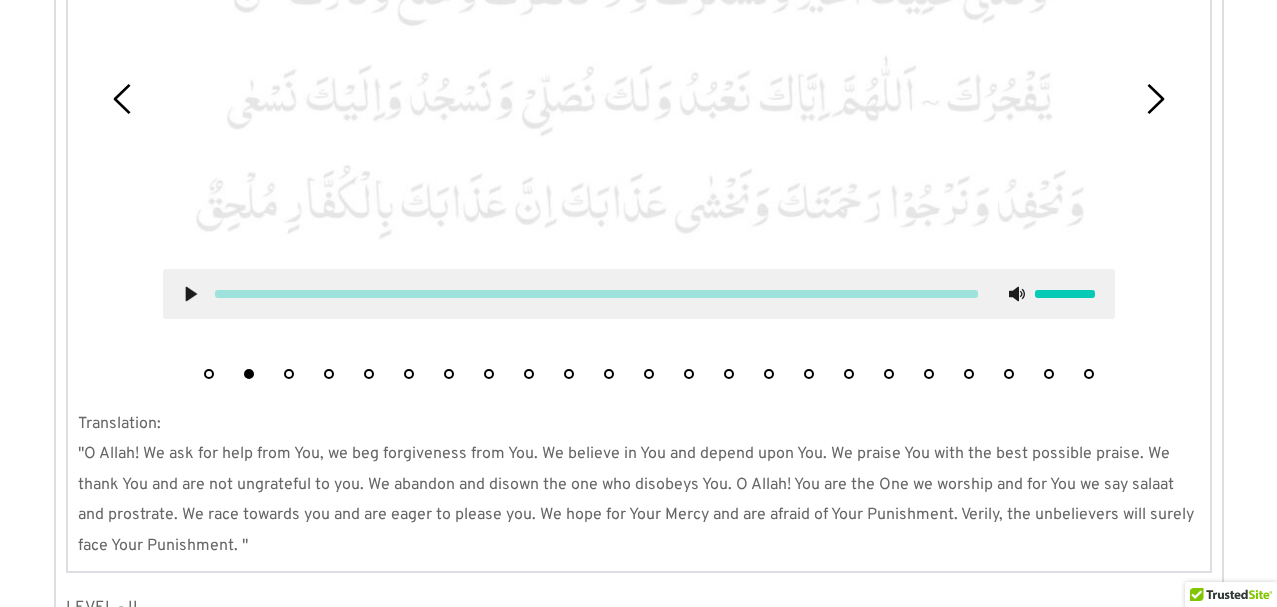 click on "3" at bounding box center (289, 374) 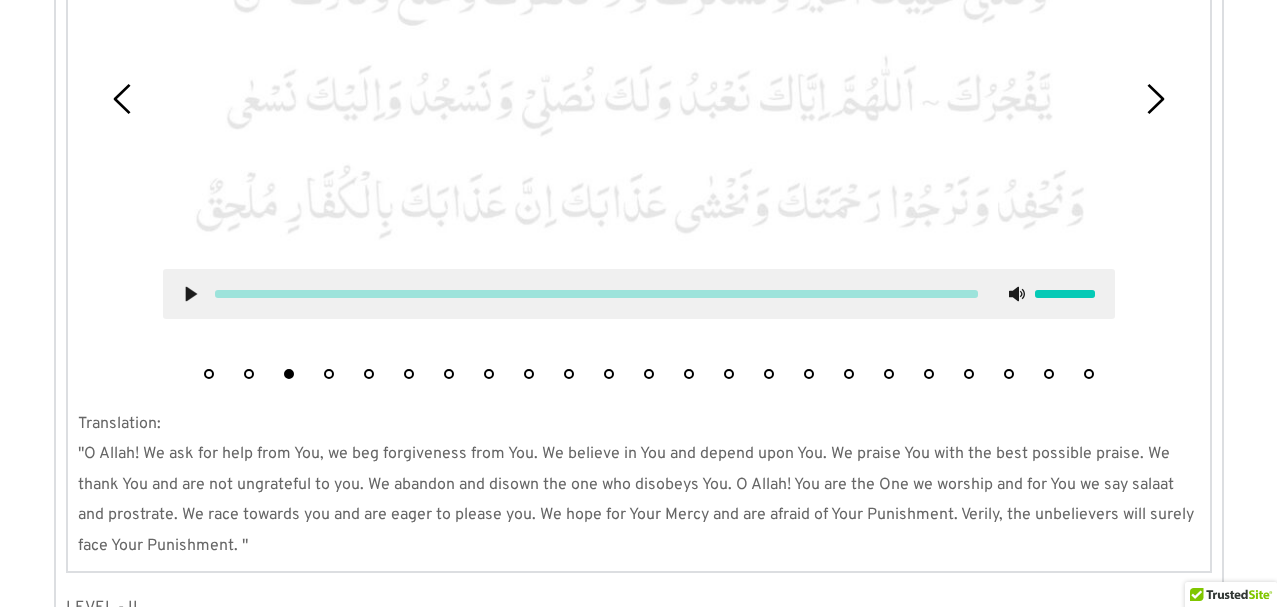 click on "4" at bounding box center (329, 374) 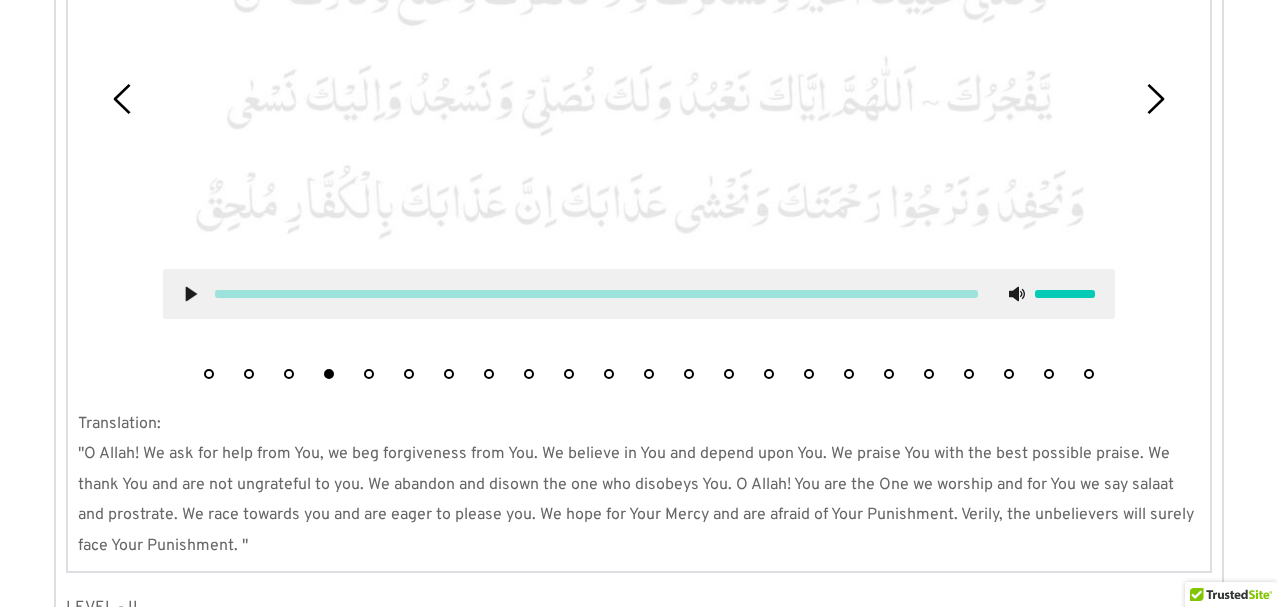 click 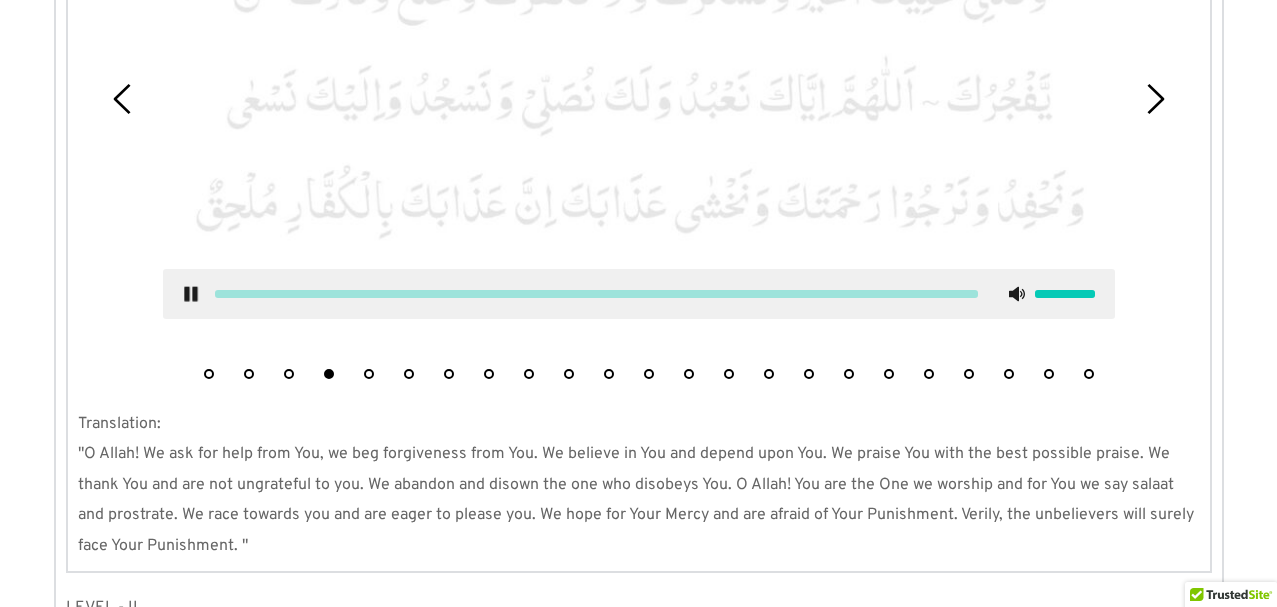 click on "4" at bounding box center [329, 374] 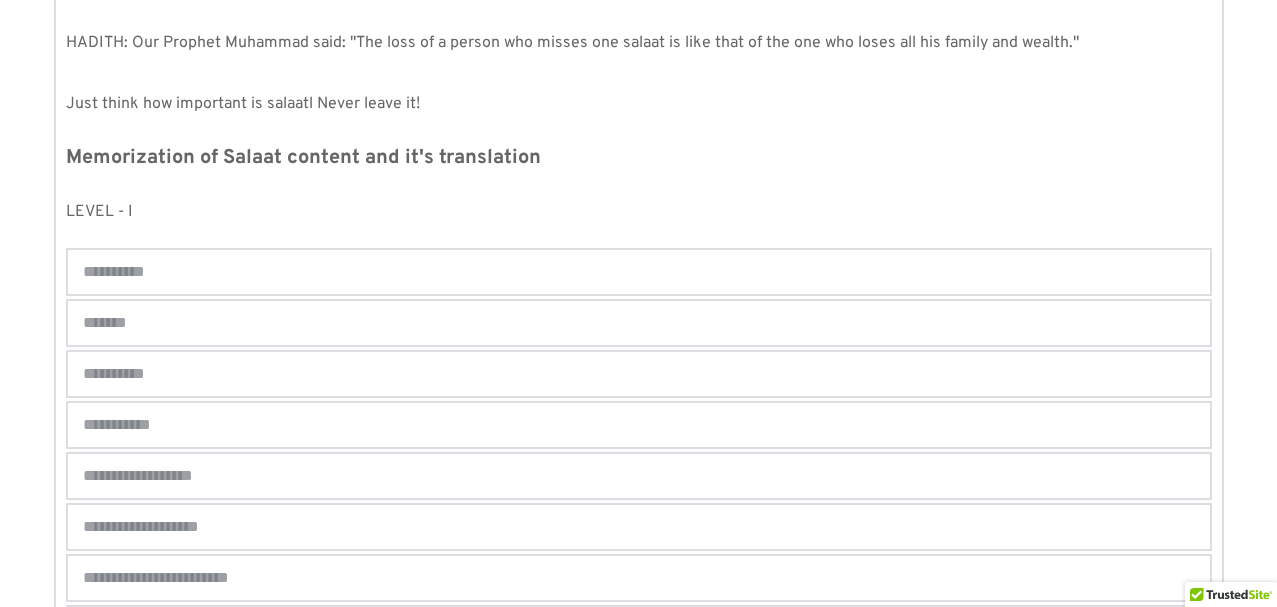 scroll, scrollTop: 928, scrollLeft: 0, axis: vertical 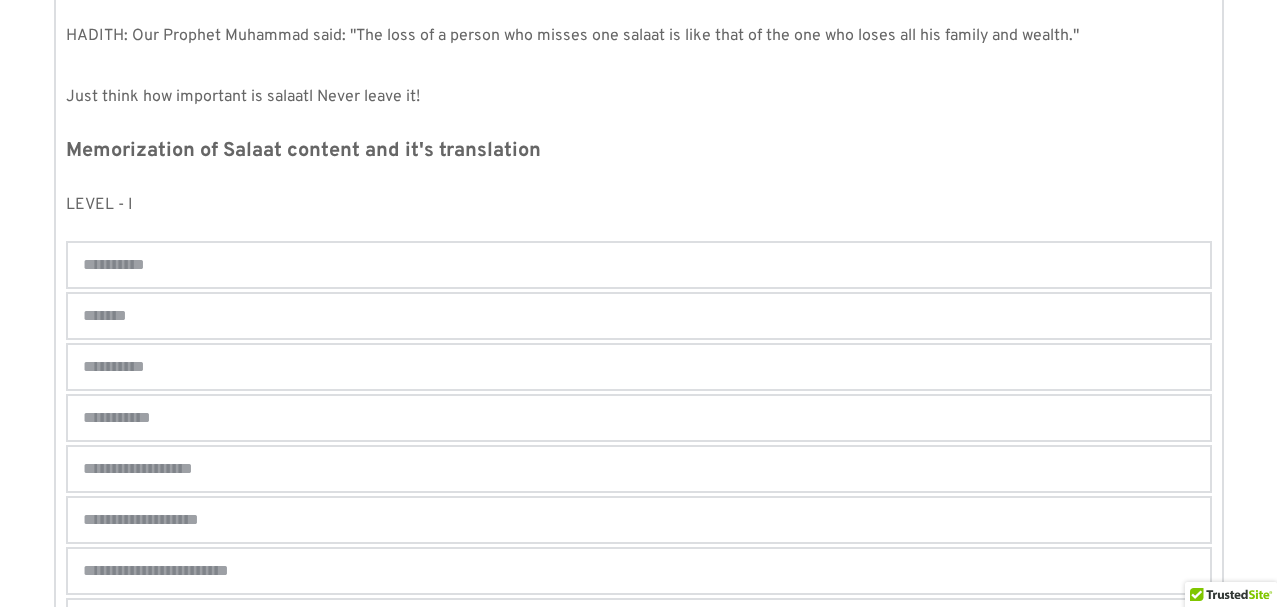 click on "**********" at bounding box center (639, 265) 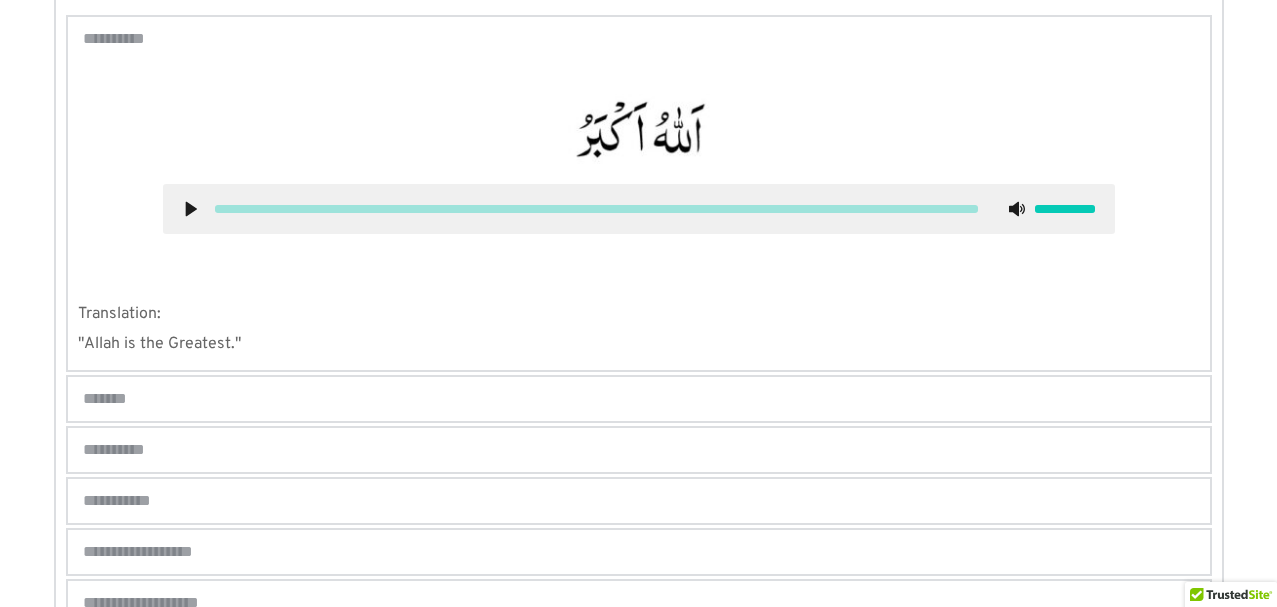 scroll, scrollTop: 1145, scrollLeft: 0, axis: vertical 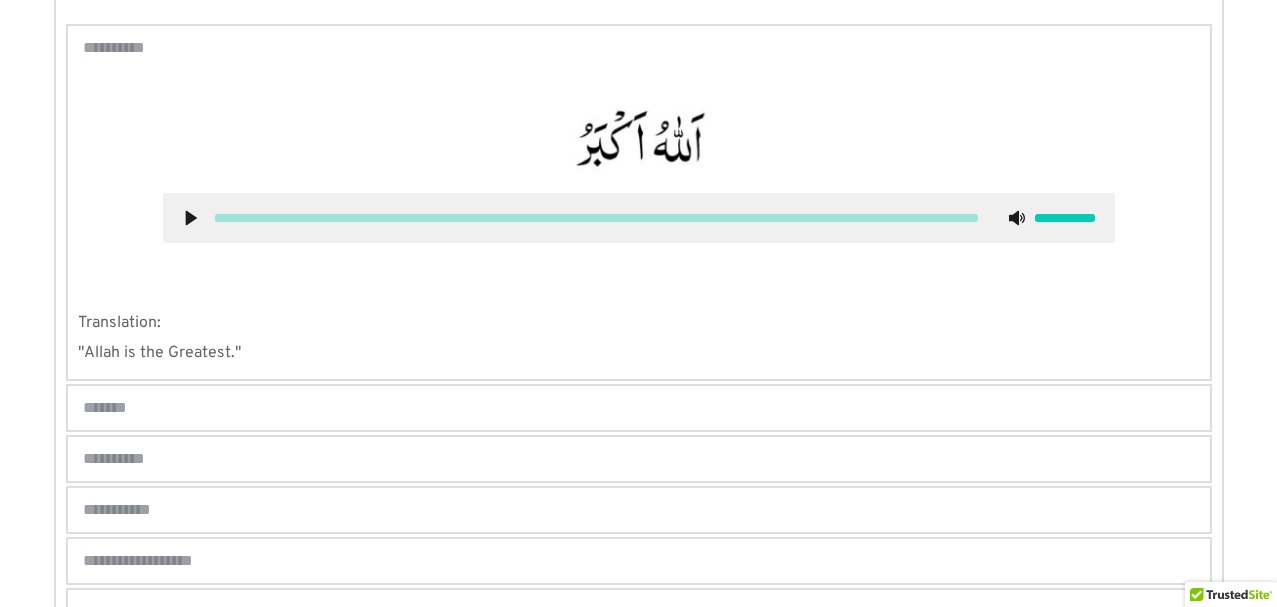 click on "*******" at bounding box center [639, 408] 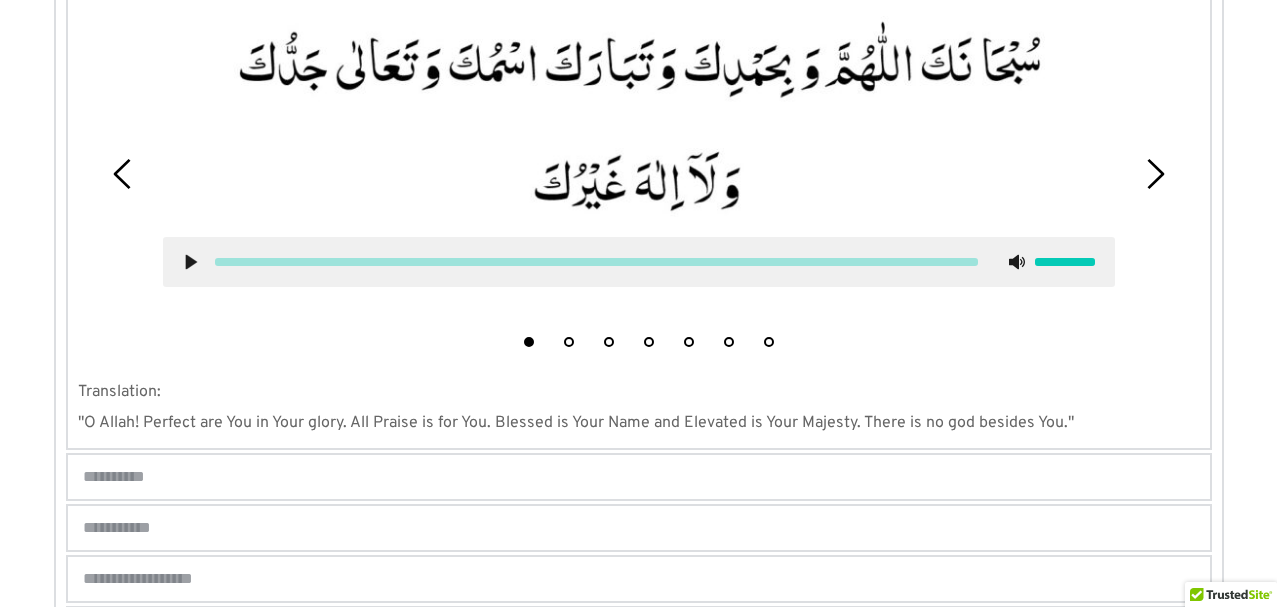 scroll, scrollTop: 1295, scrollLeft: 0, axis: vertical 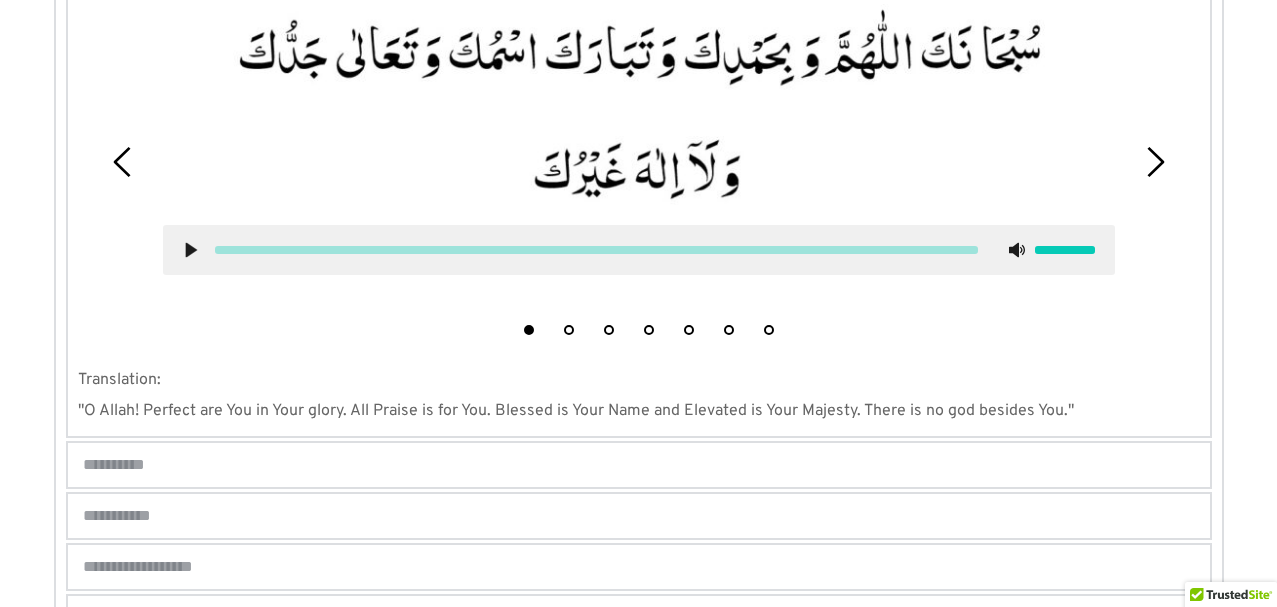 click 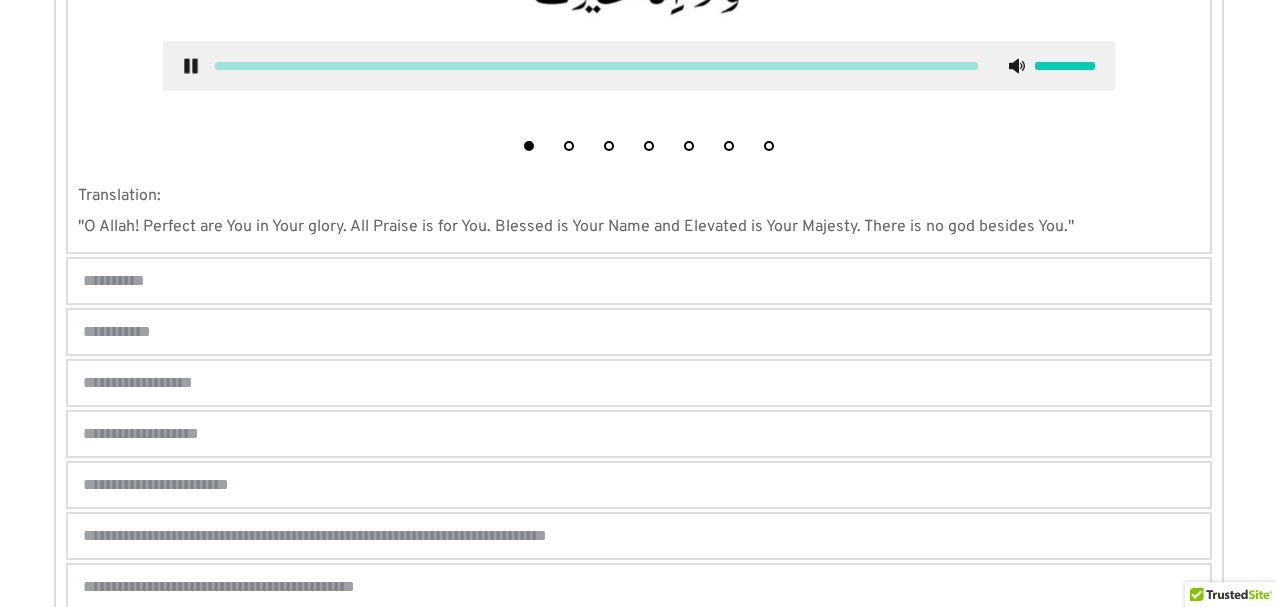 scroll, scrollTop: 1495, scrollLeft: 0, axis: vertical 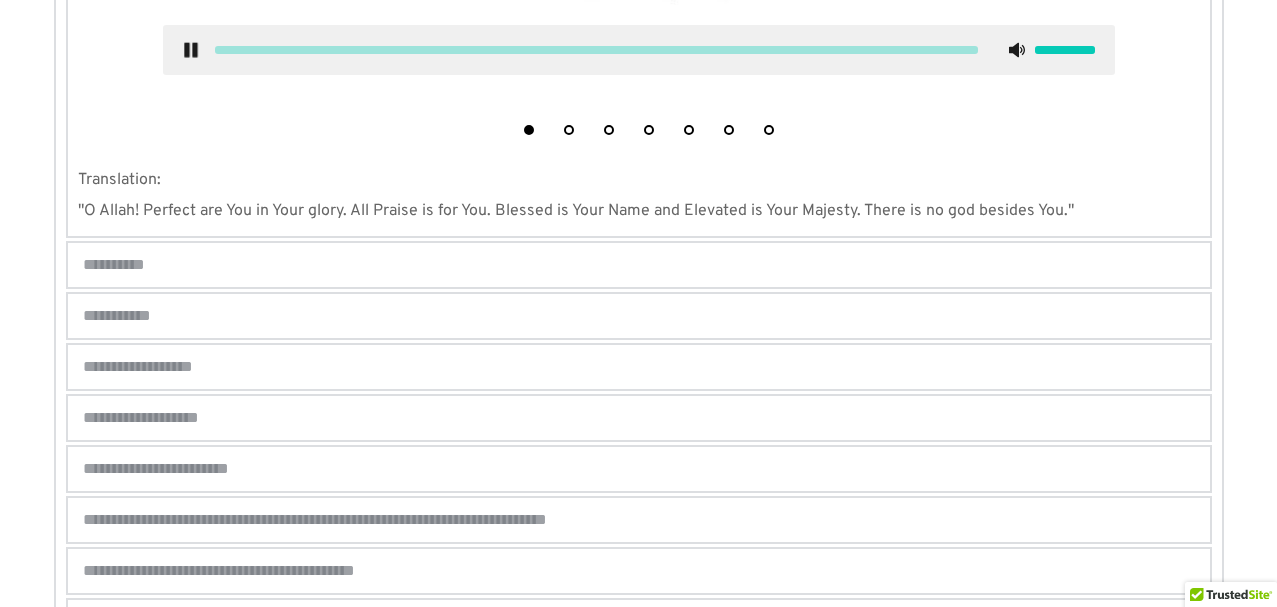 click on "**********" at bounding box center (639, 265) 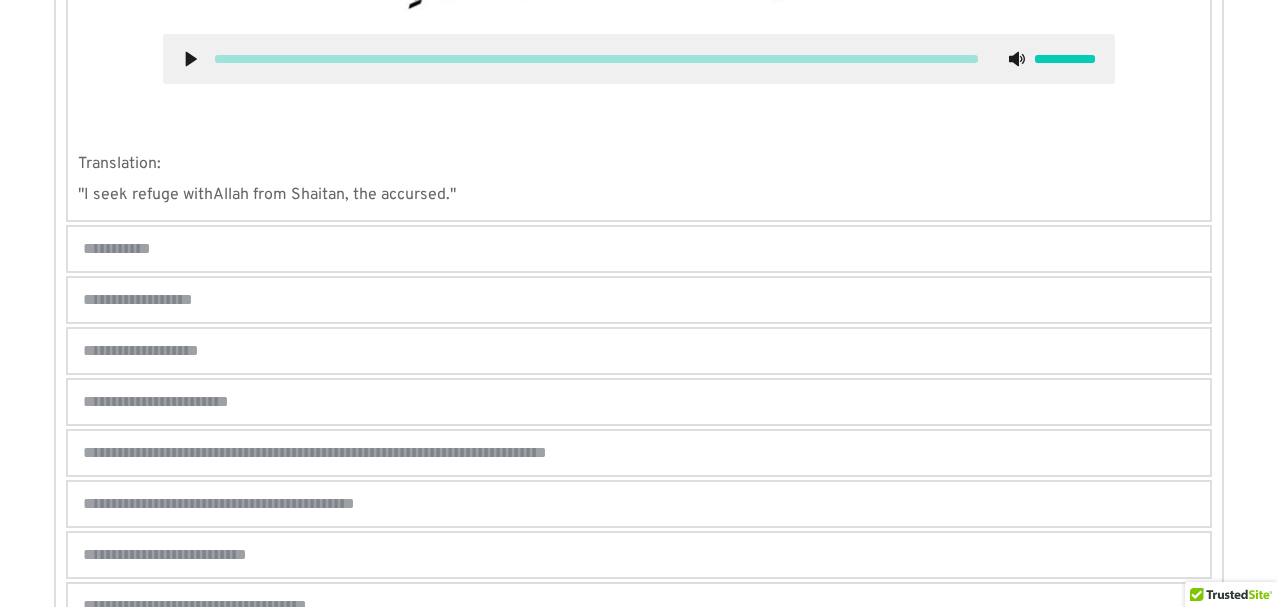 scroll, scrollTop: 1571, scrollLeft: 0, axis: vertical 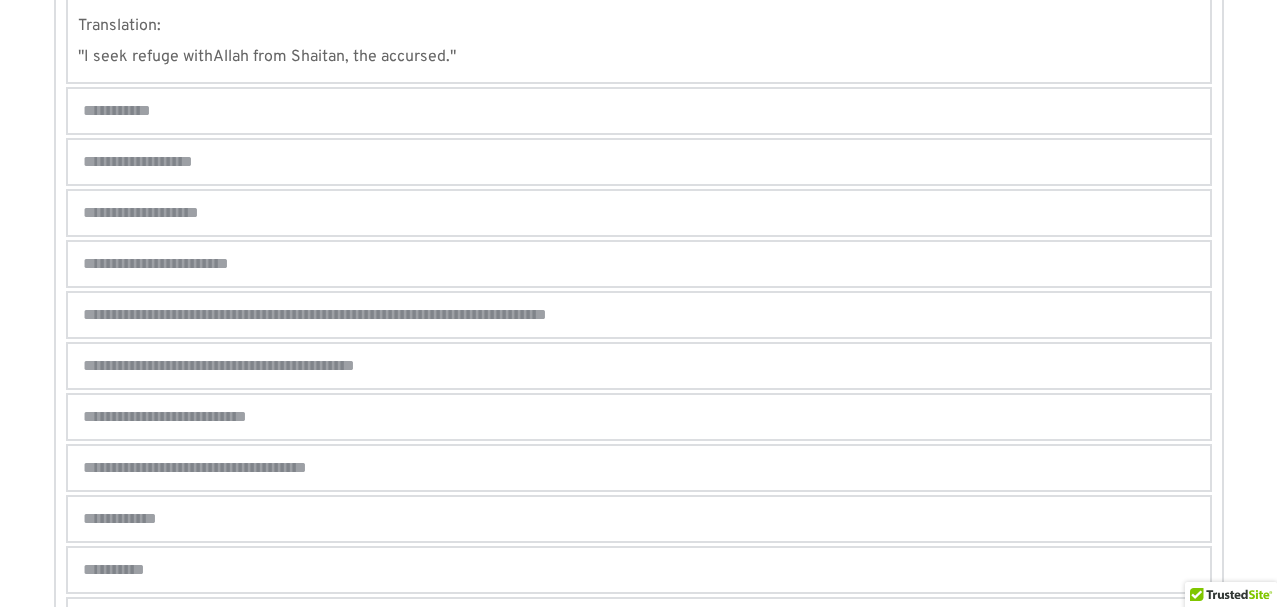 click on "**********" at bounding box center (190, 264) 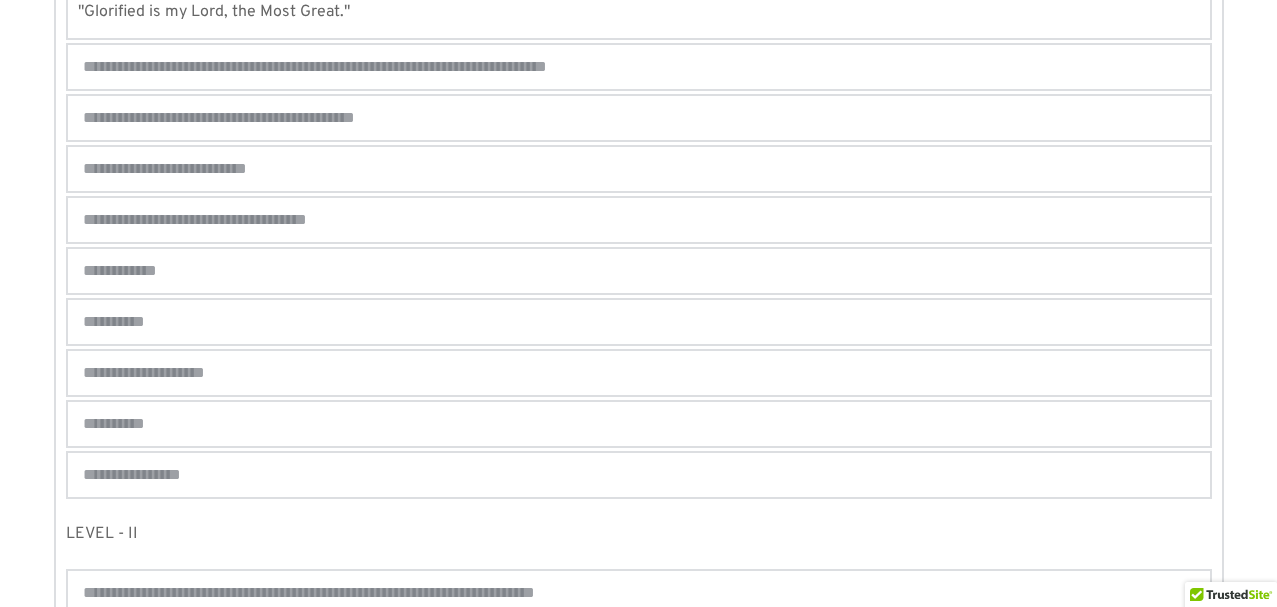 scroll, scrollTop: 1842, scrollLeft: 0, axis: vertical 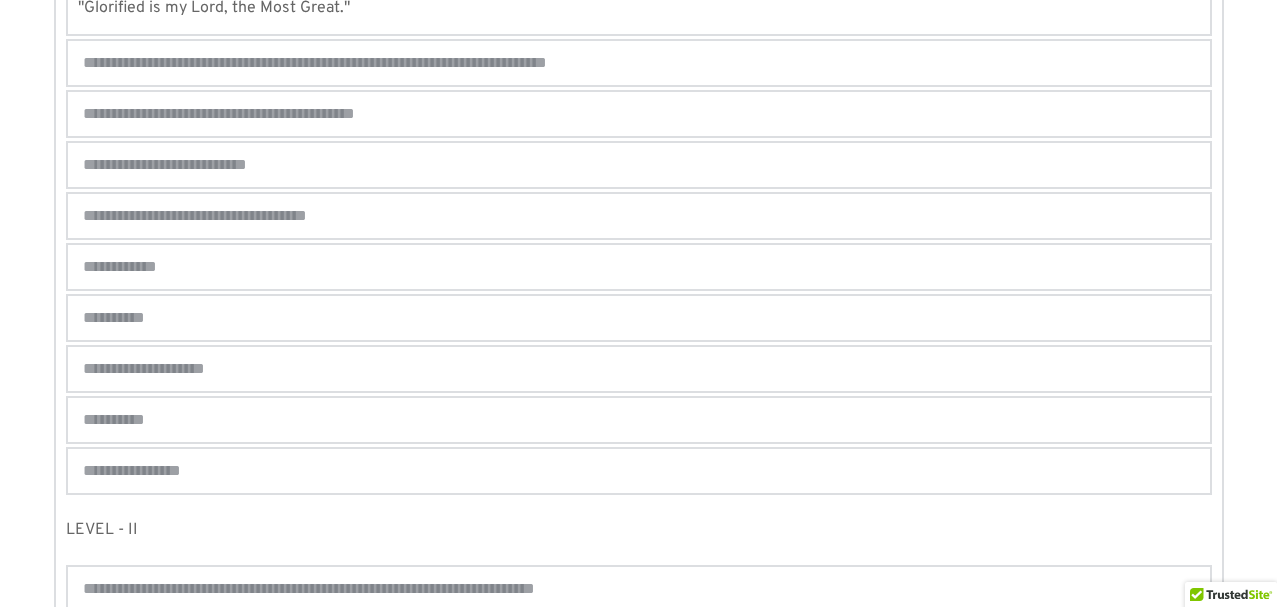 click on "**********" at bounding box center (639, 267) 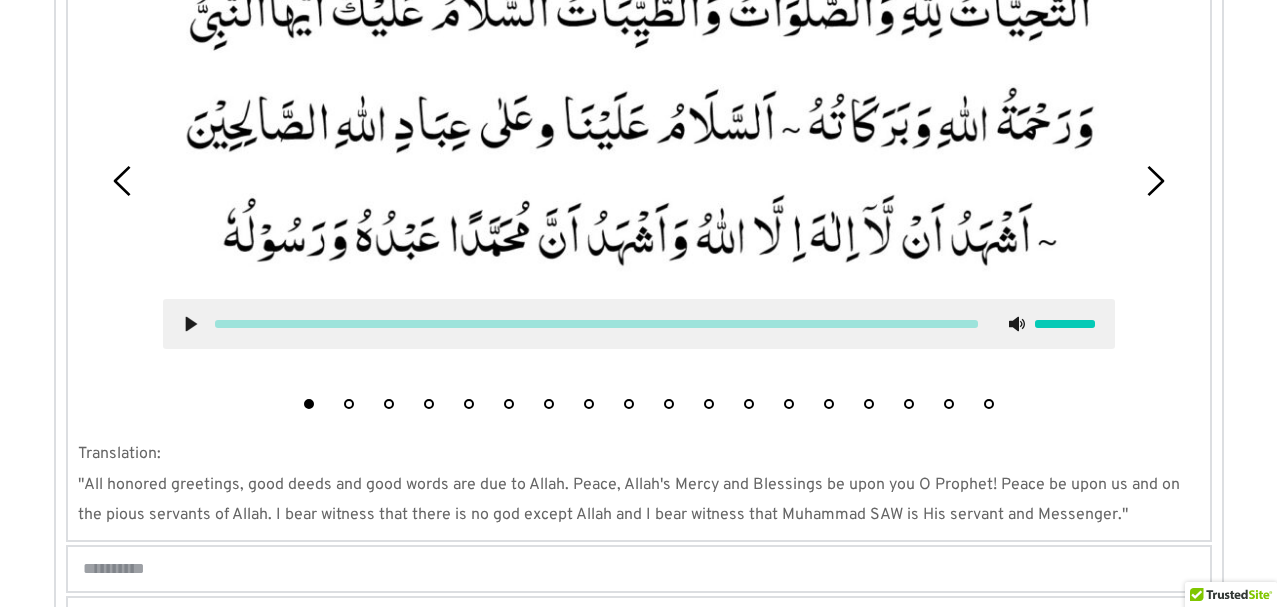 scroll, scrollTop: 1730, scrollLeft: 0, axis: vertical 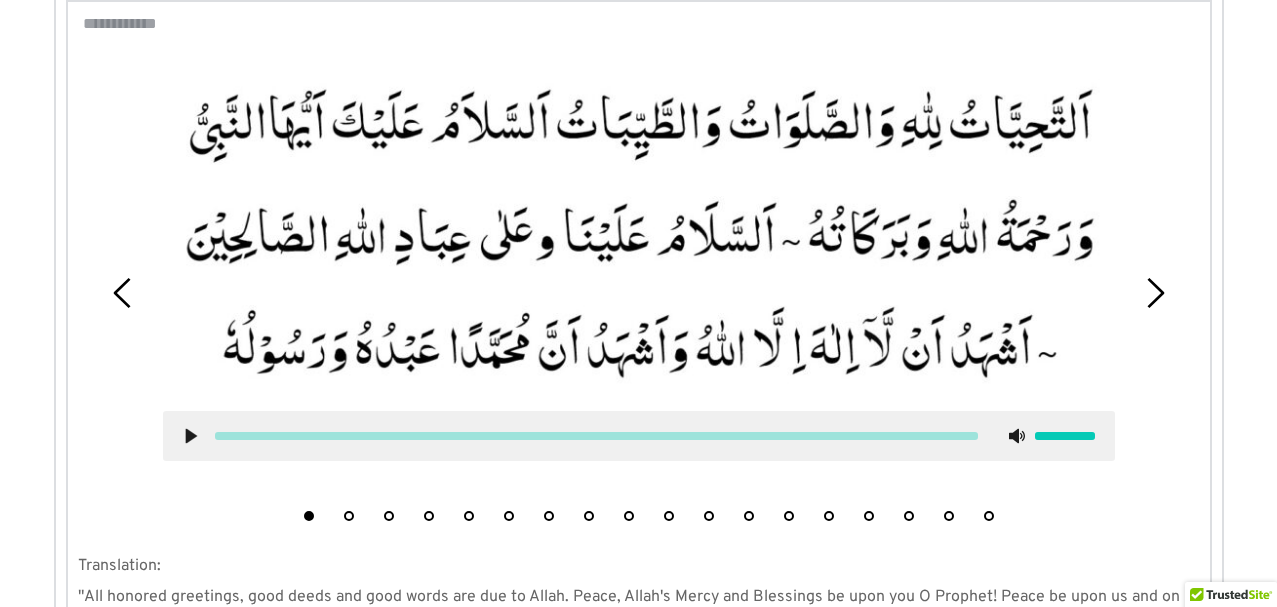 click 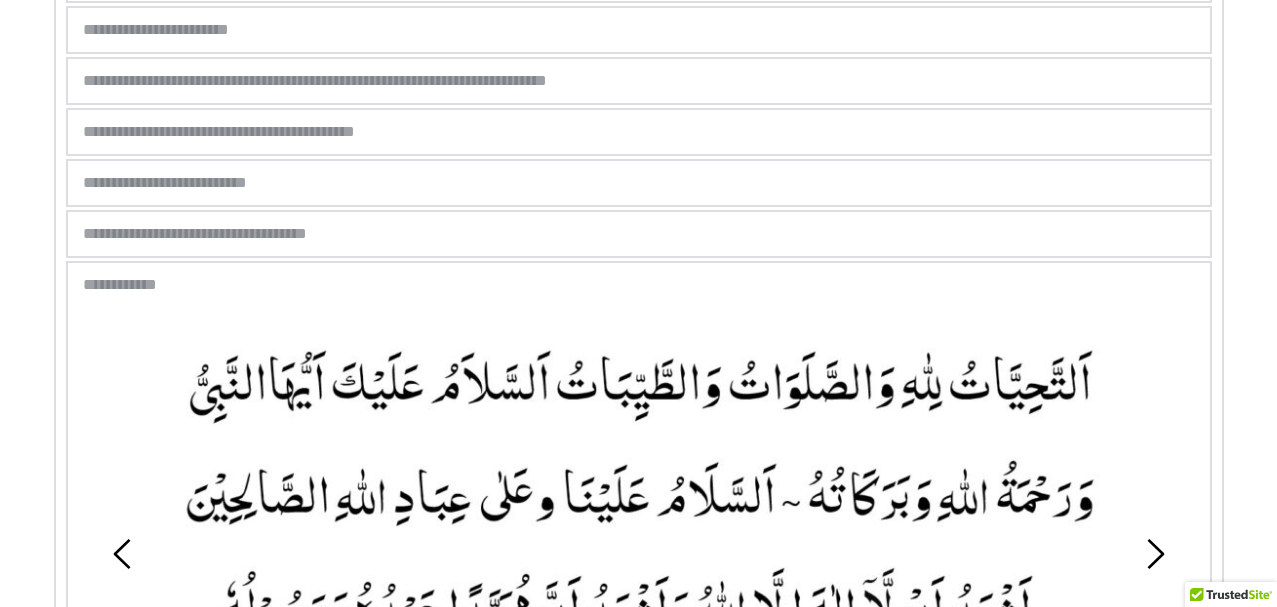 scroll, scrollTop: 1430, scrollLeft: 0, axis: vertical 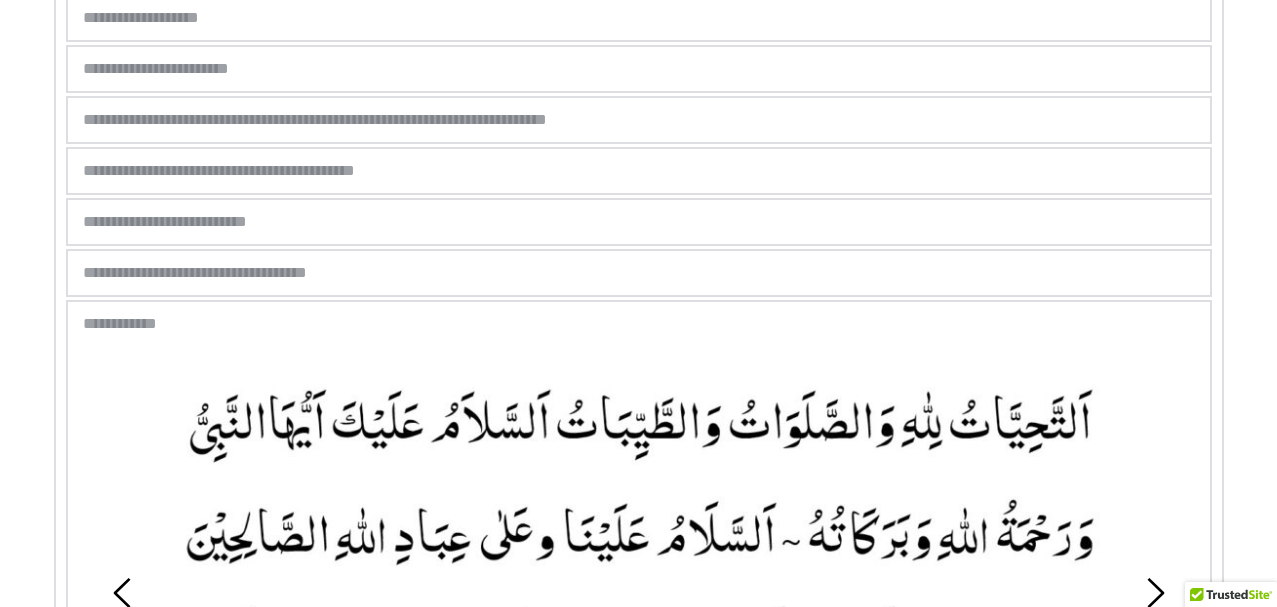click on "**********" at bounding box center (203, 222) 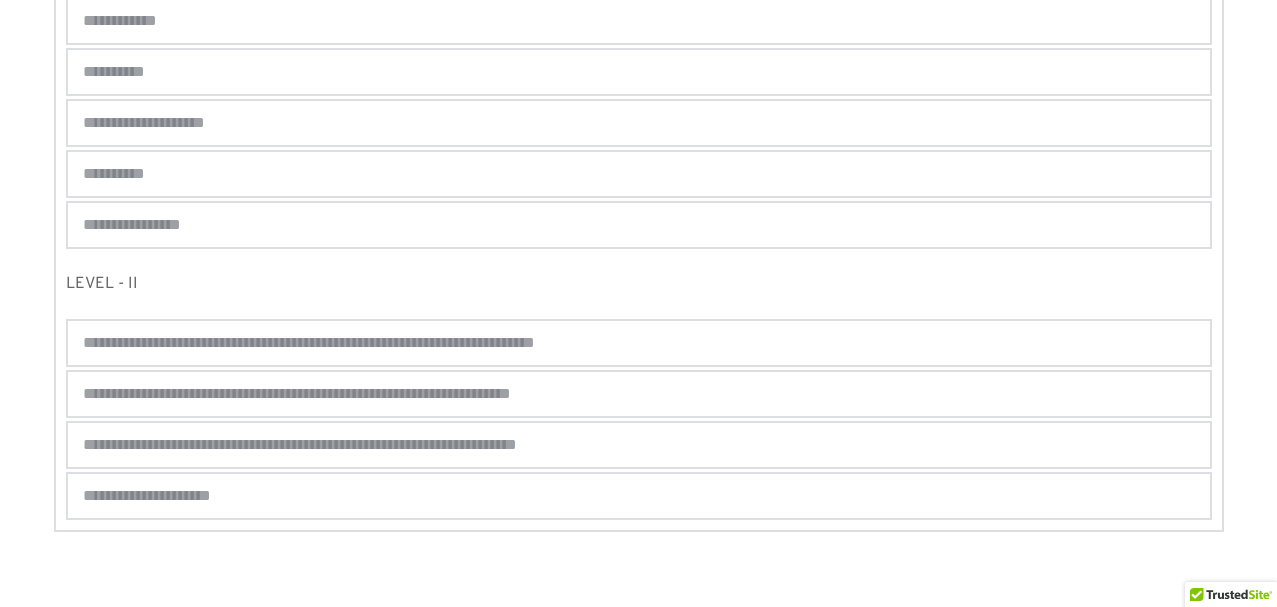 scroll, scrollTop: 2156, scrollLeft: 0, axis: vertical 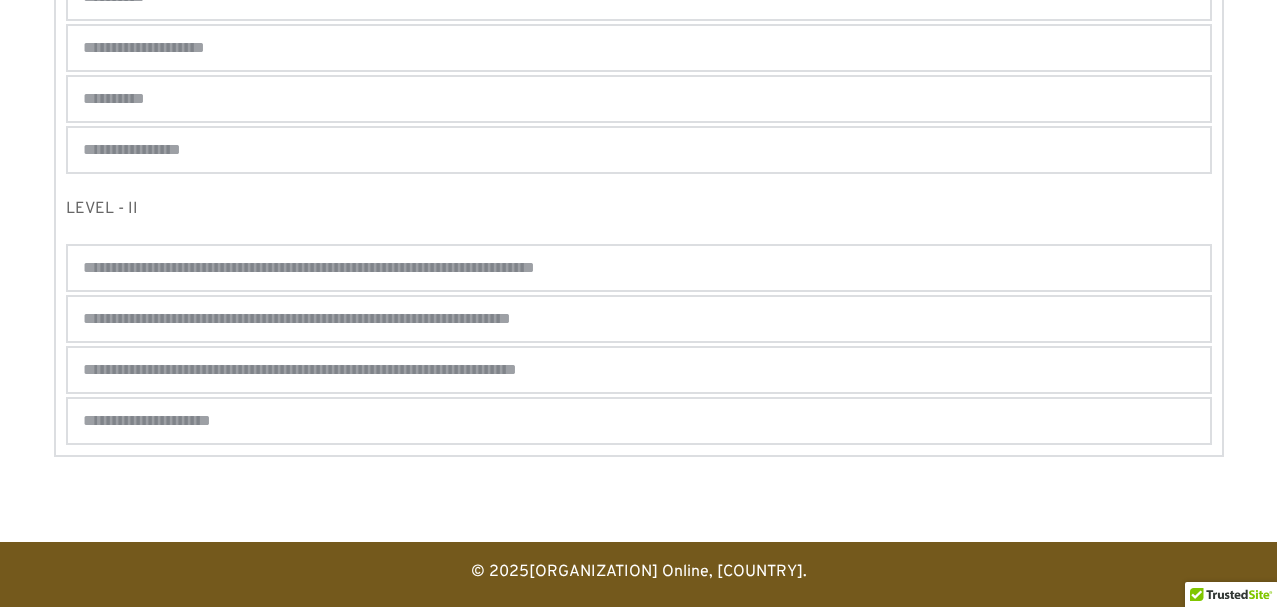 click on "**********" at bounding box center (177, 48) 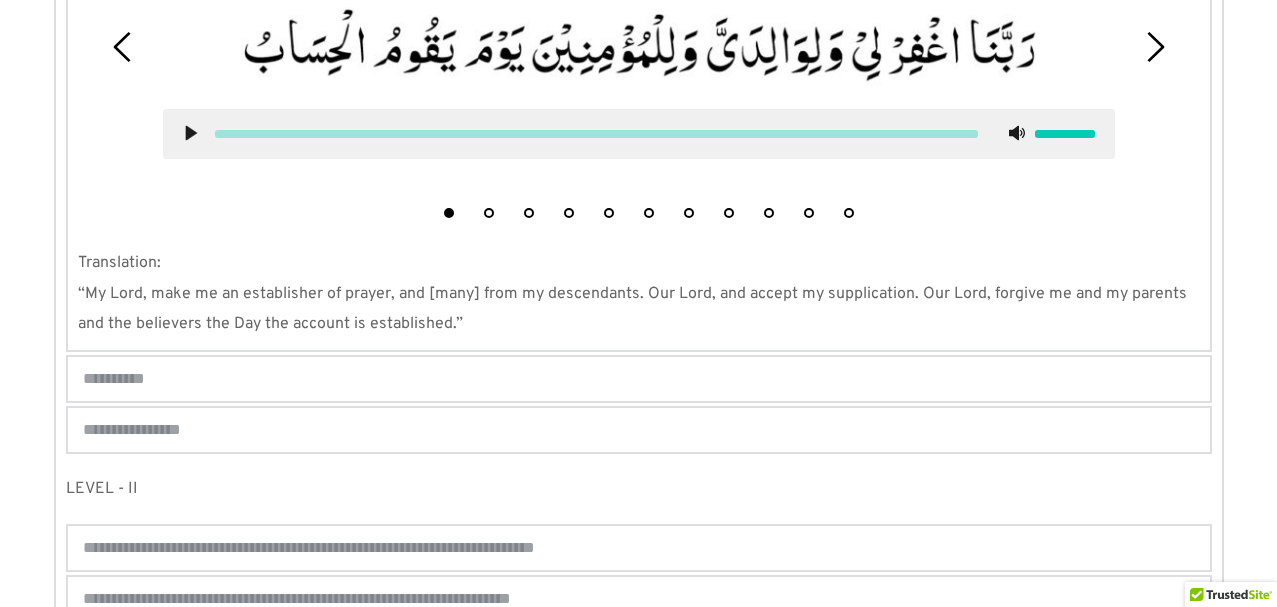 scroll, scrollTop: 1808, scrollLeft: 0, axis: vertical 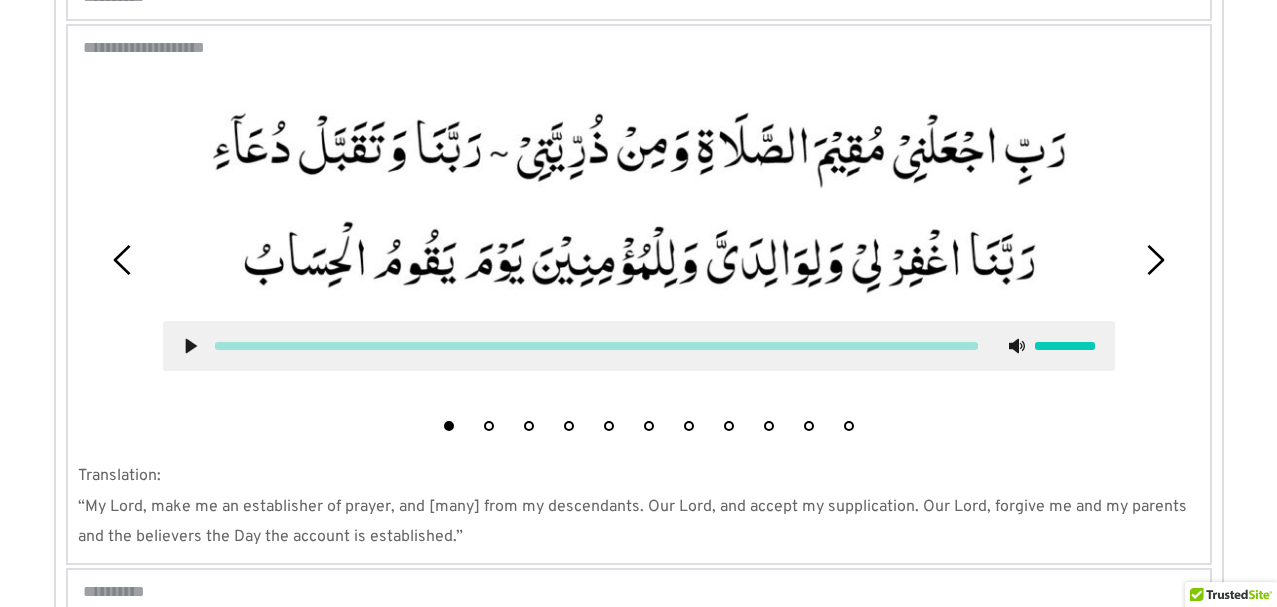 click 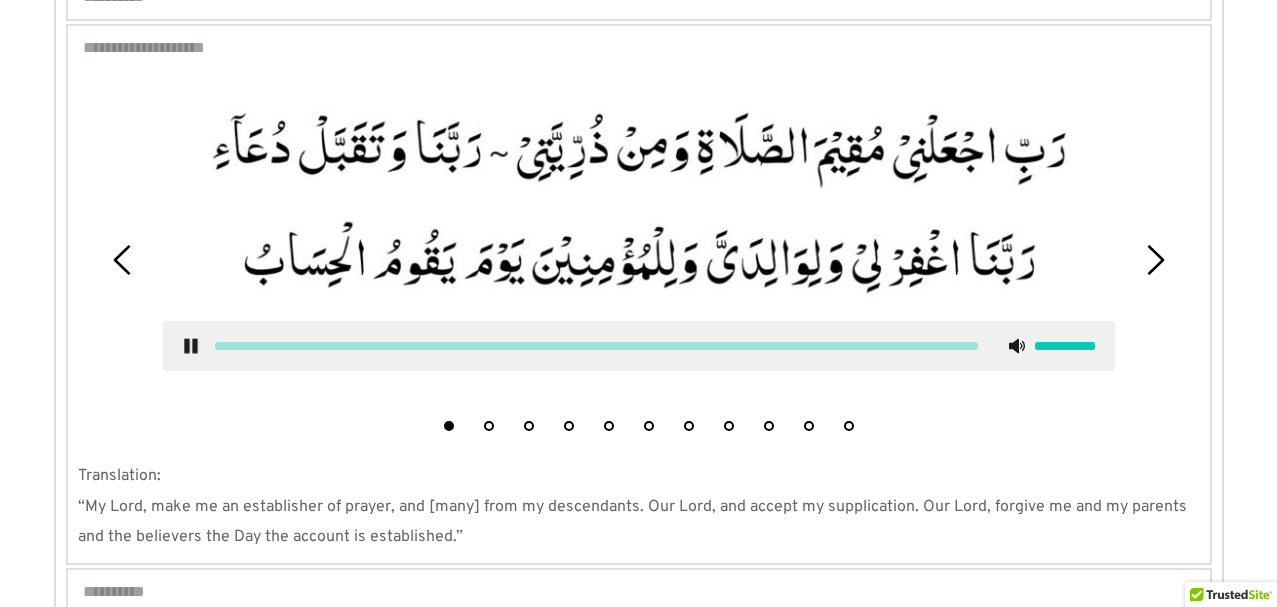 click at bounding box center [1065, 346] 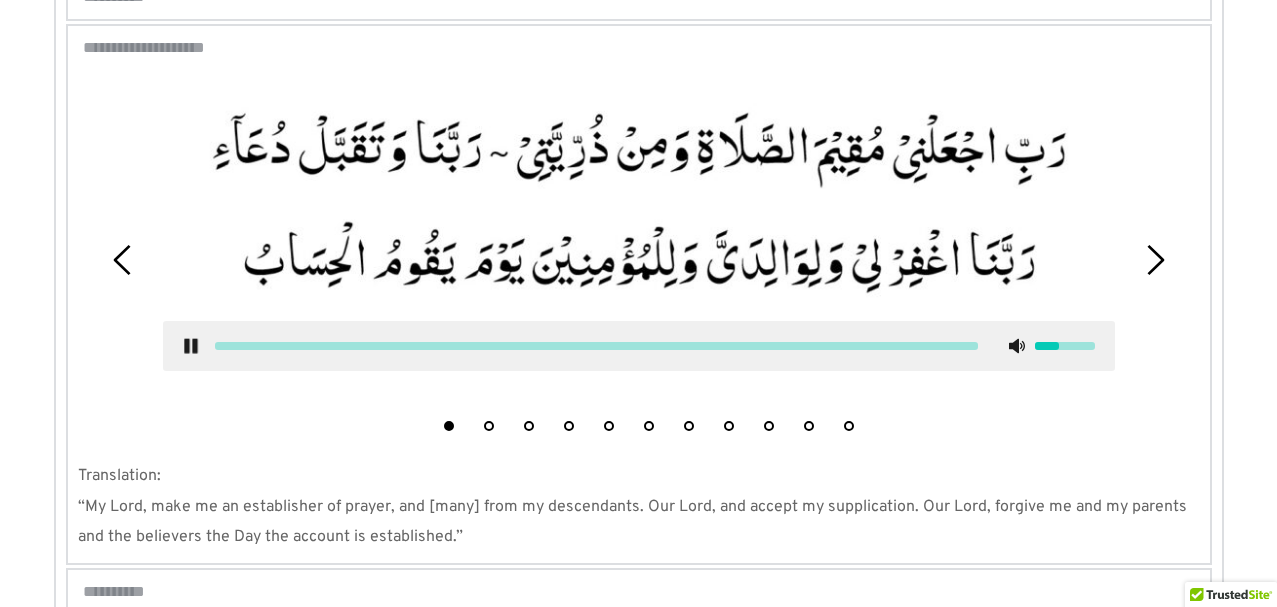 click at bounding box center (1065, 346) 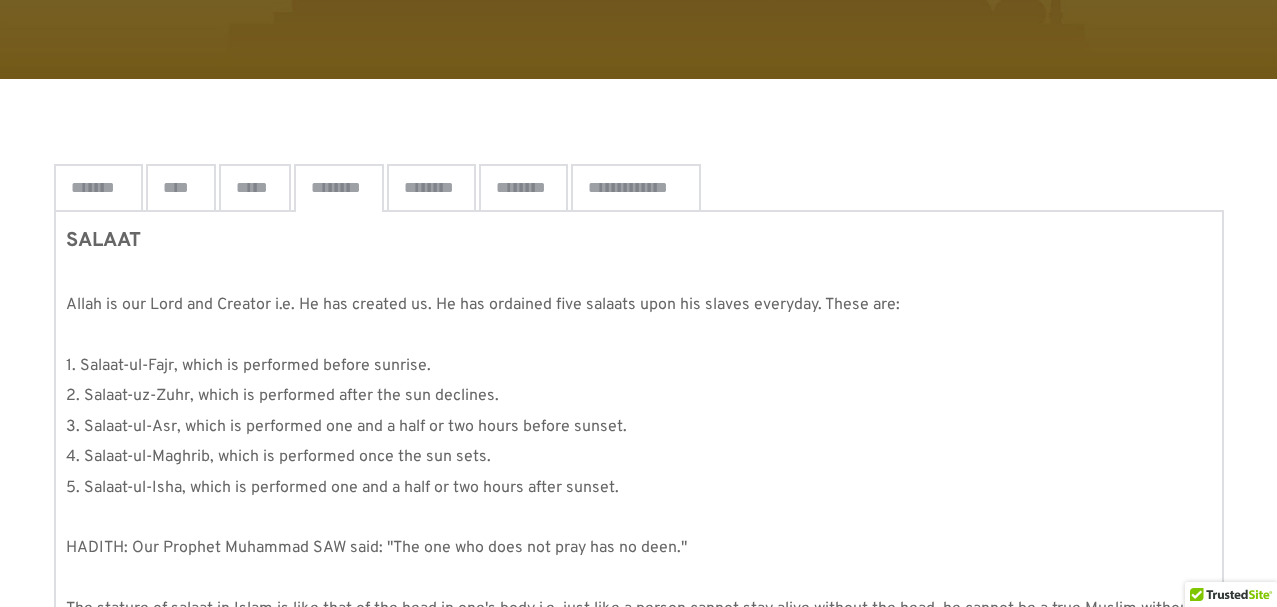 scroll, scrollTop: 268, scrollLeft: 0, axis: vertical 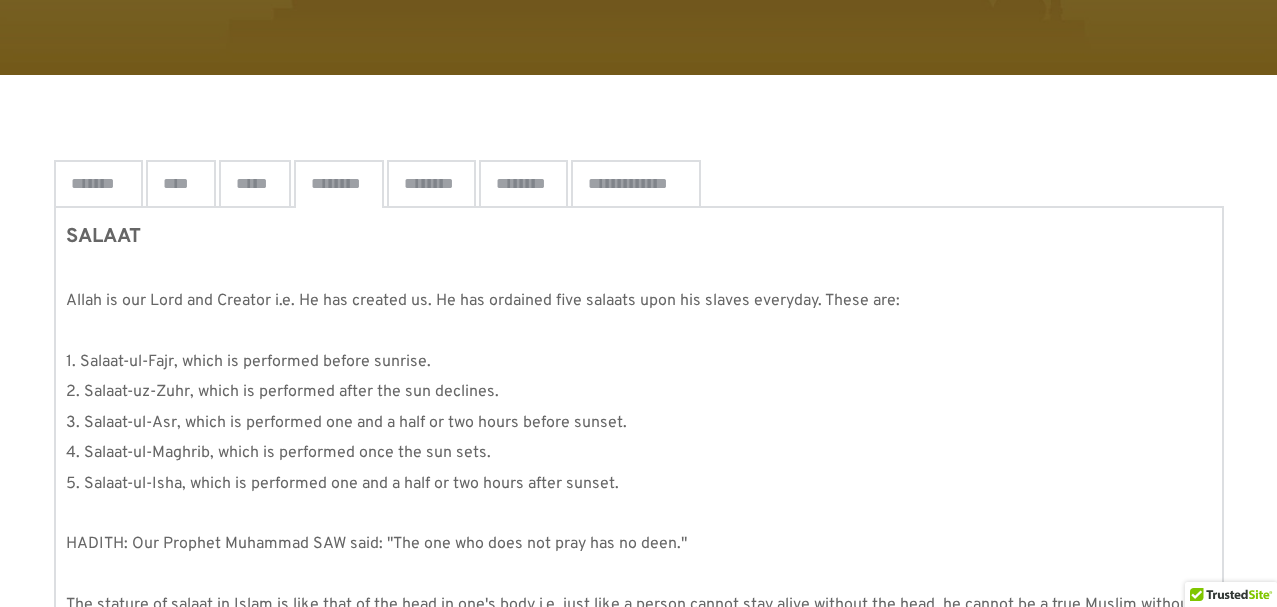 click on "****" at bounding box center [181, 184] 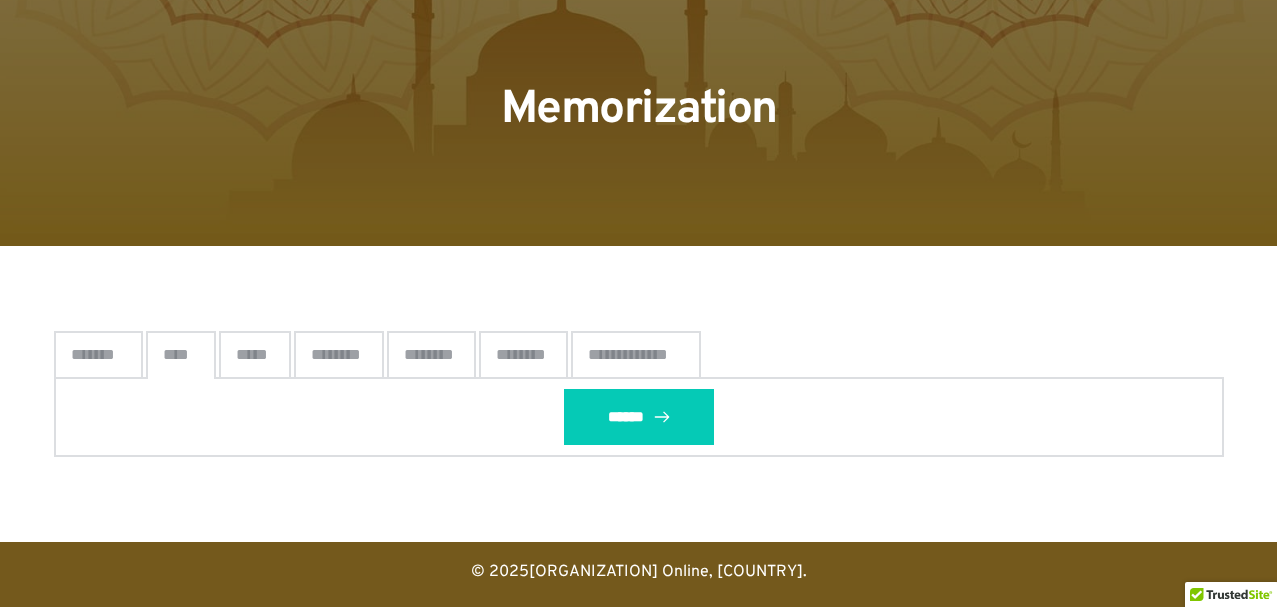 scroll, scrollTop: 97, scrollLeft: 0, axis: vertical 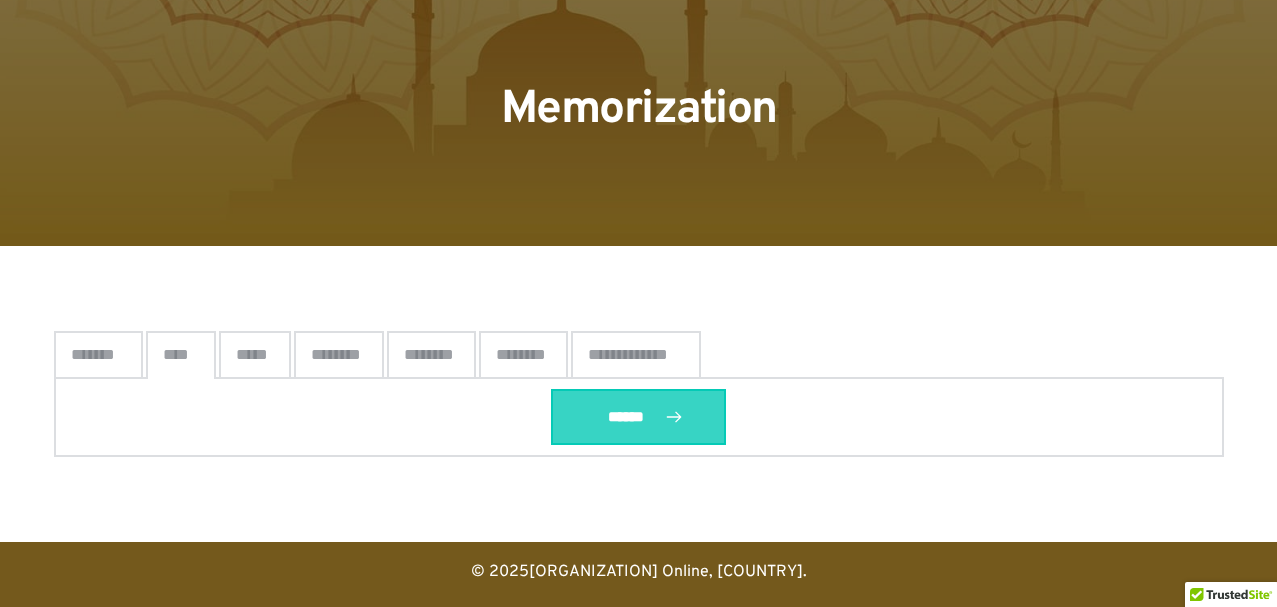 click on "******" at bounding box center [625, 417] 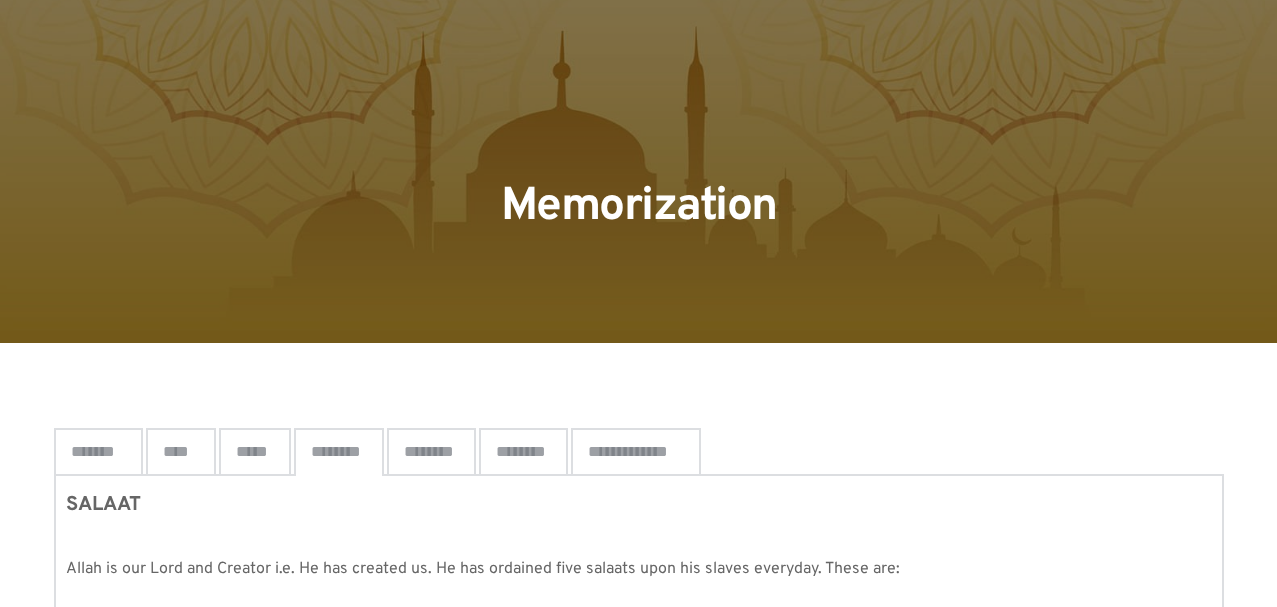 scroll, scrollTop: 0, scrollLeft: 0, axis: both 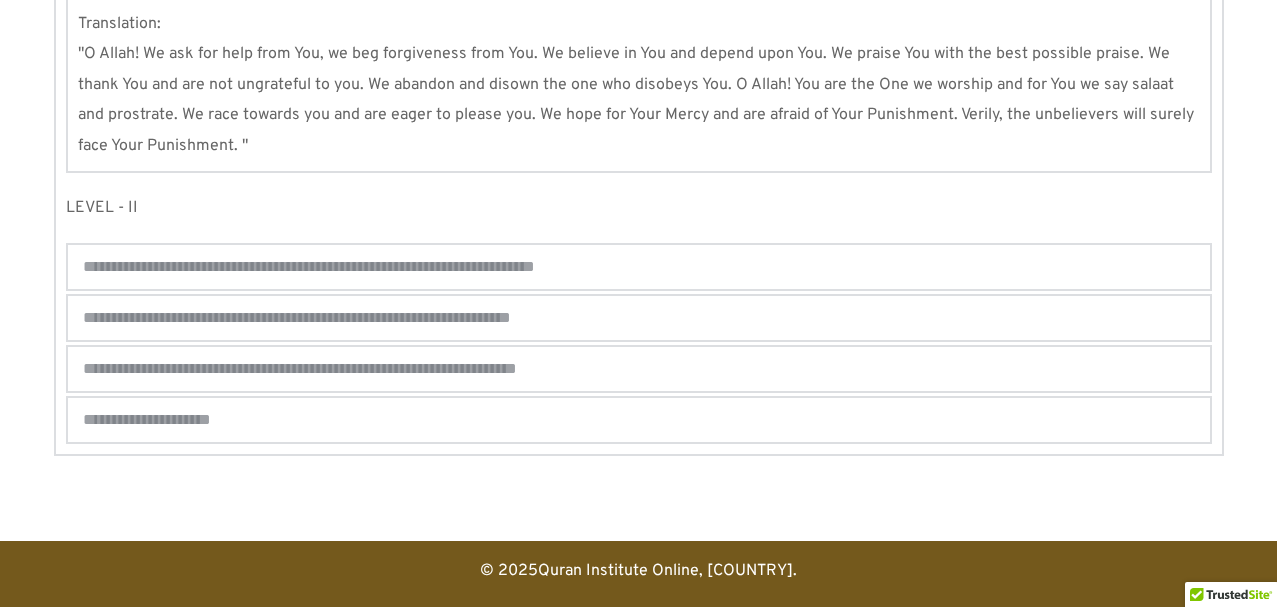 click on "**********" at bounding box center [382, 318] 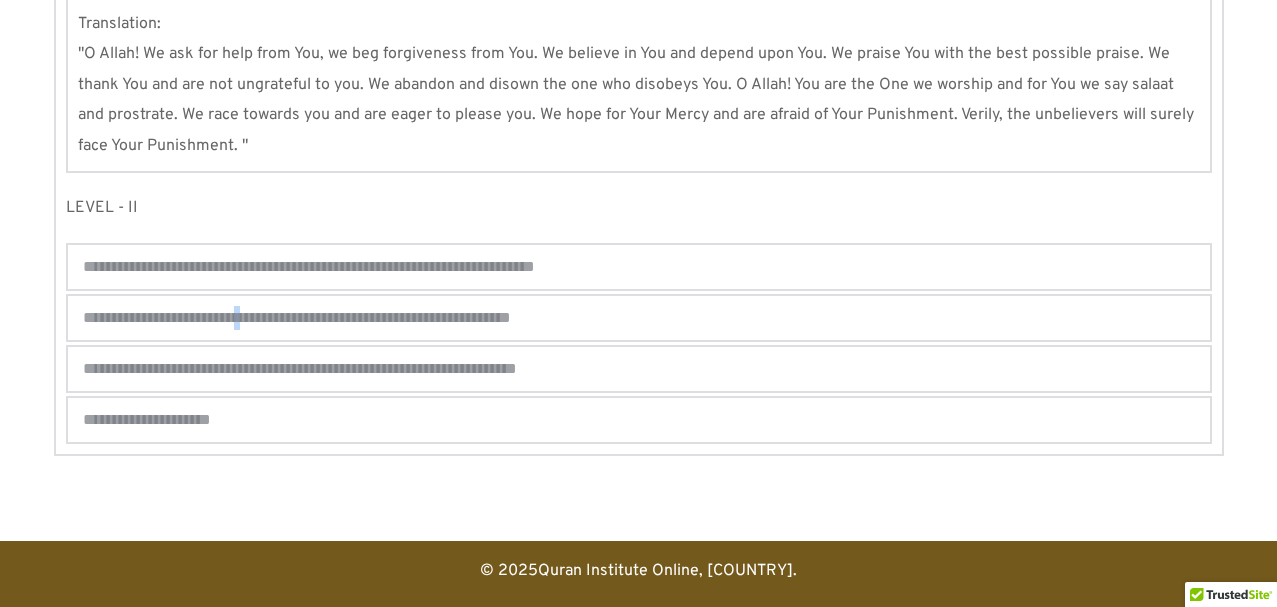 click on "**********" at bounding box center [382, 318] 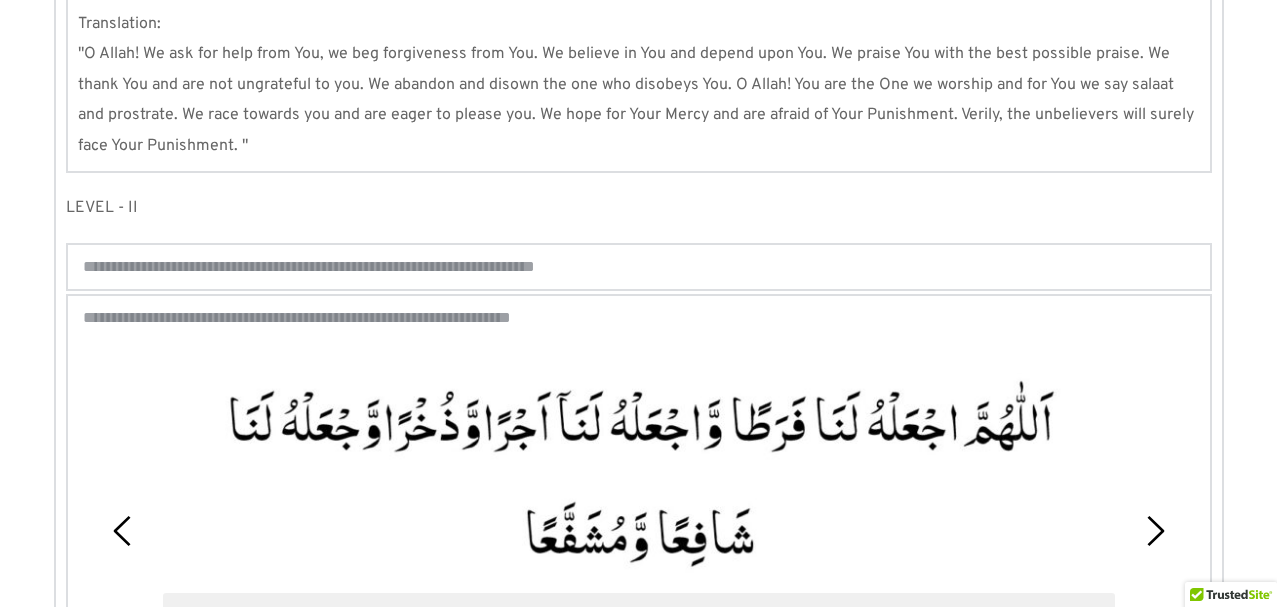 click on "**********" at bounding box center (411, 267) 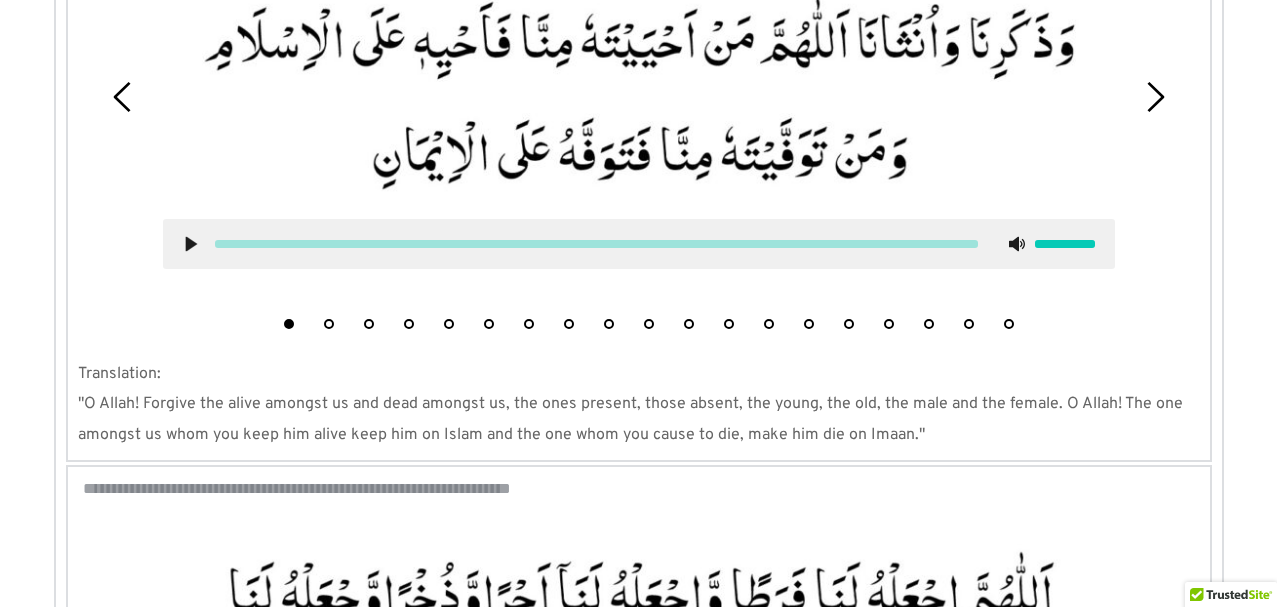 scroll, scrollTop: 3028, scrollLeft: 0, axis: vertical 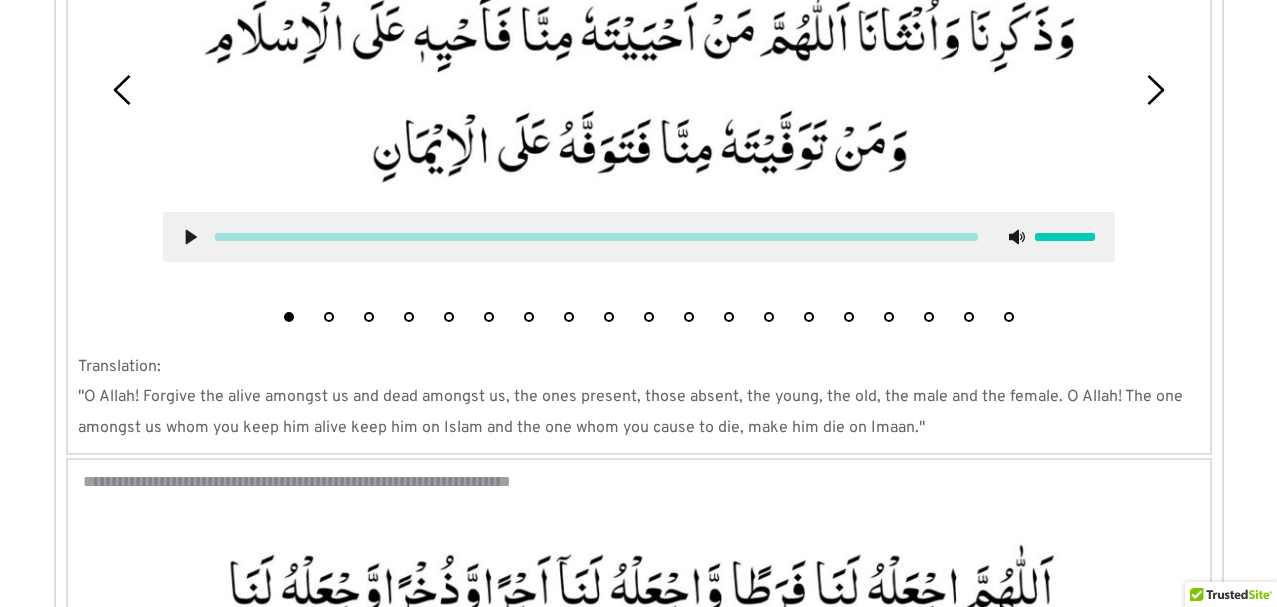 click 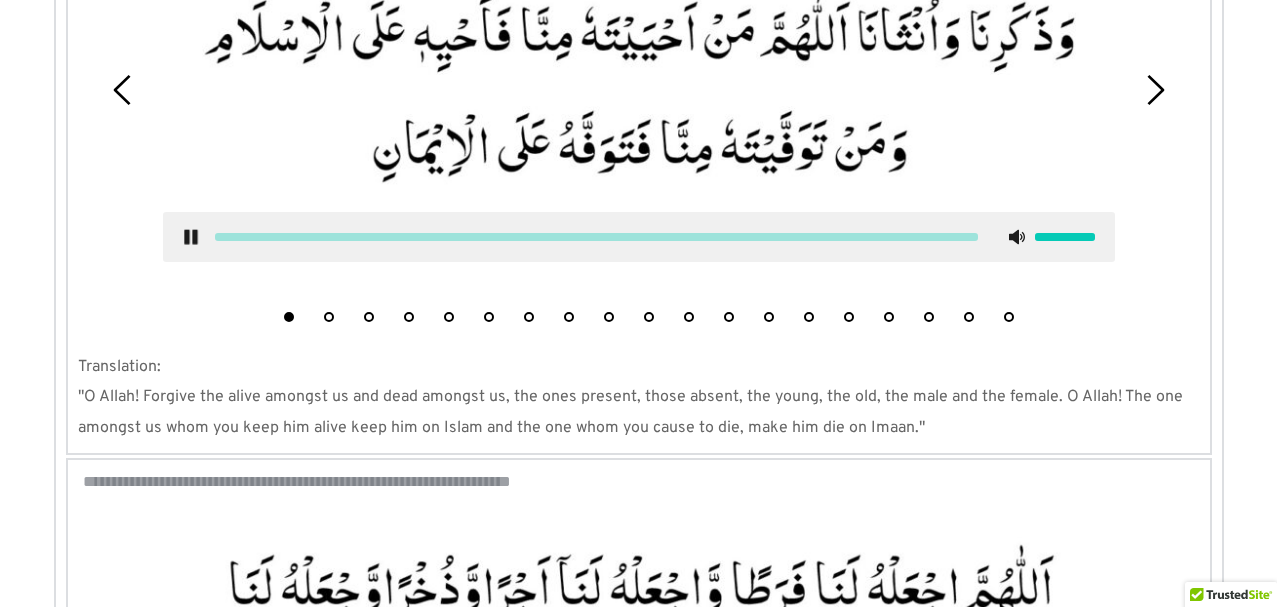 click at bounding box center [1065, 237] 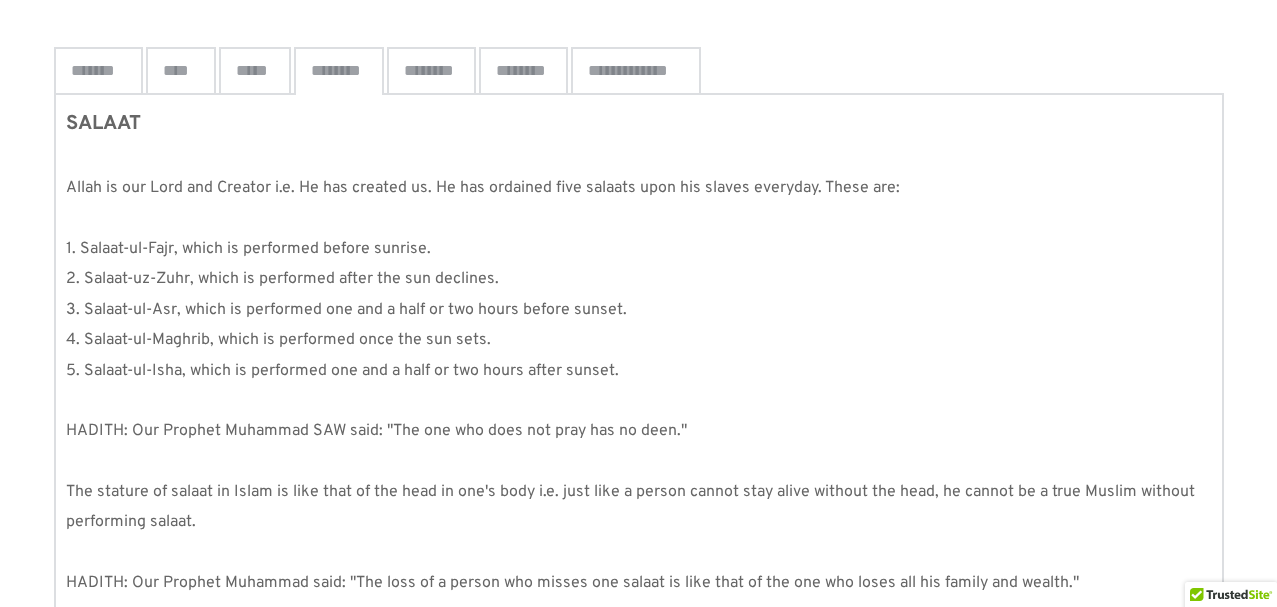 scroll, scrollTop: 368, scrollLeft: 0, axis: vertical 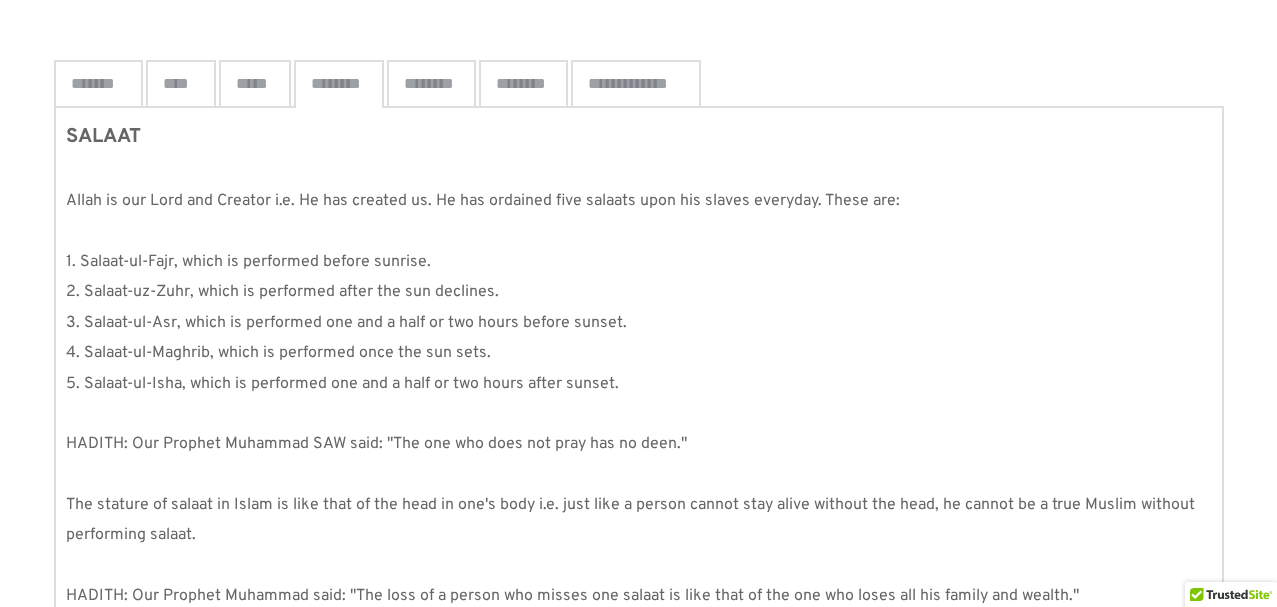 click on "**********" at bounding box center [636, 84] 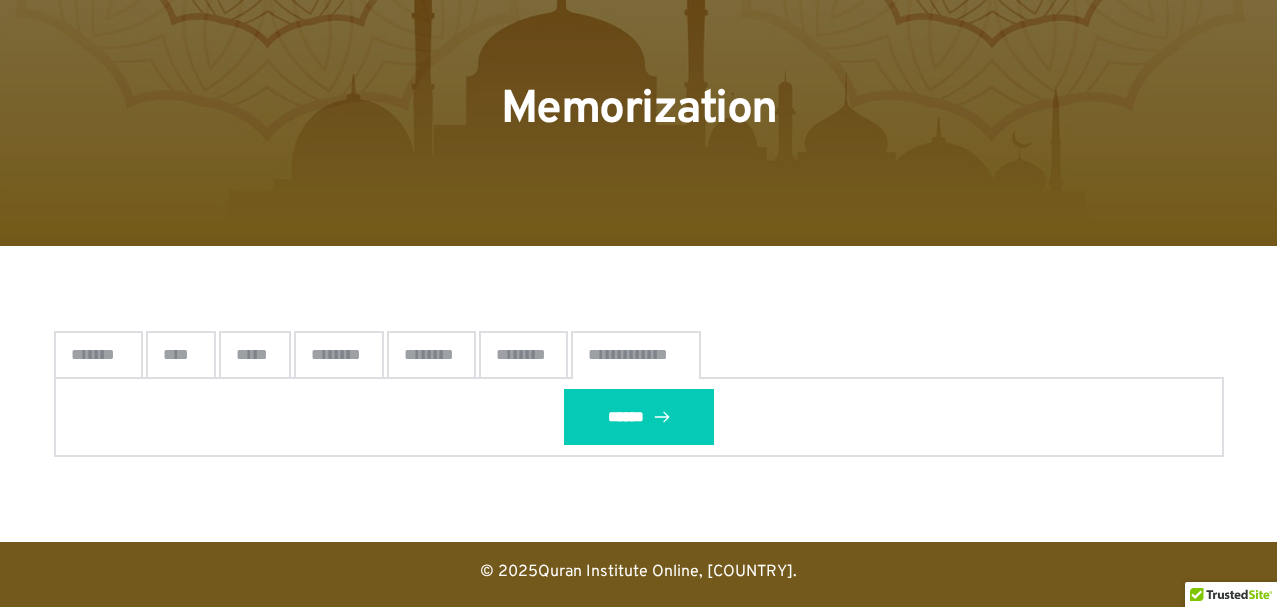 scroll, scrollTop: 97, scrollLeft: 0, axis: vertical 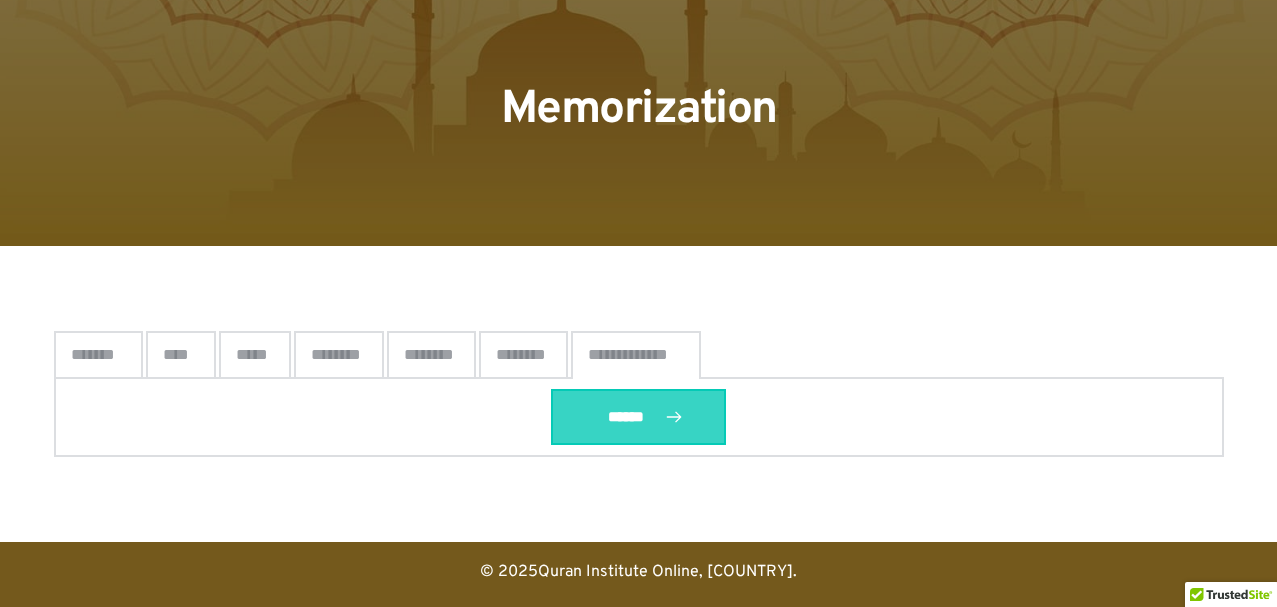 click on "******" at bounding box center (625, 417) 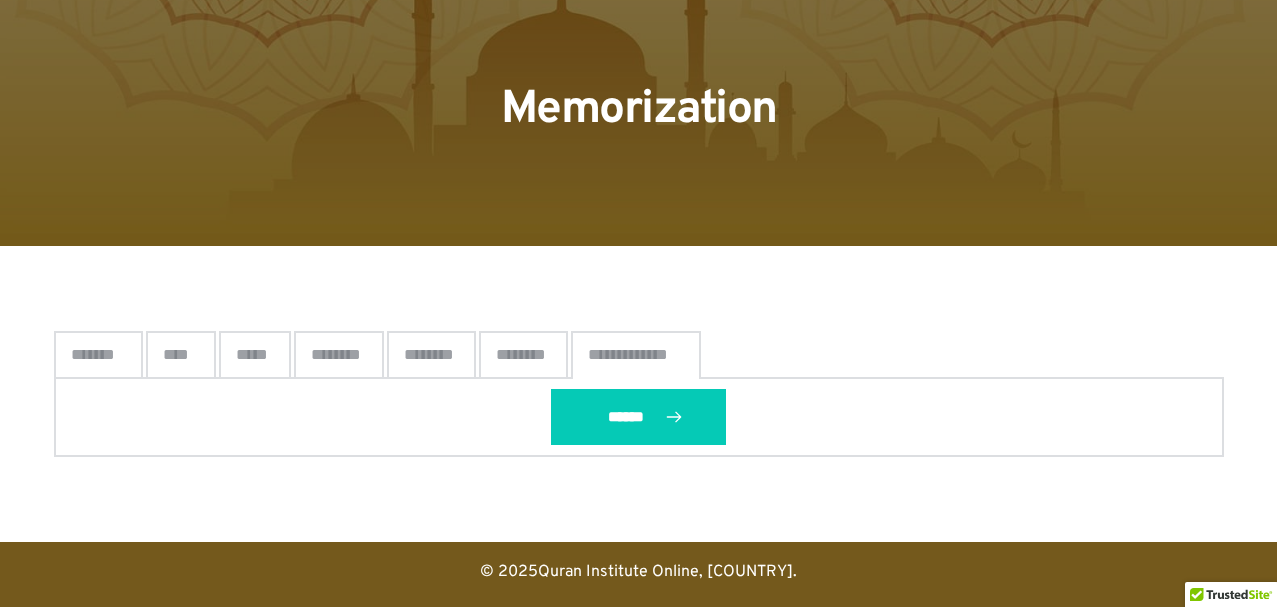 click on "*******" at bounding box center (98, 355) 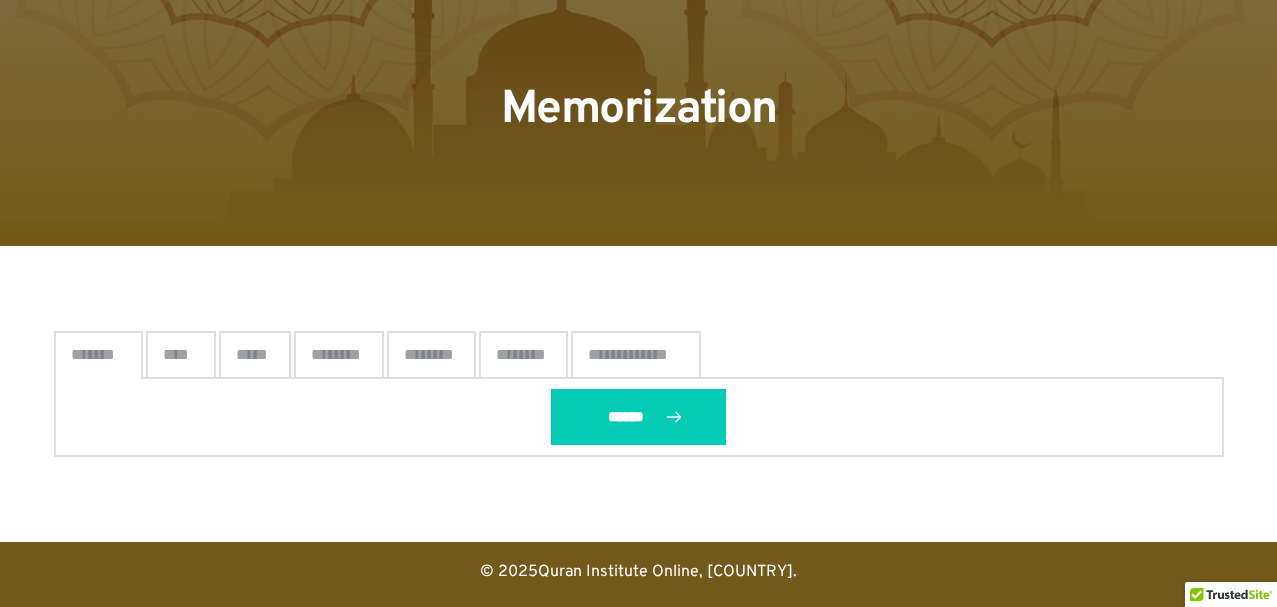 click on "*******" at bounding box center [98, 355] 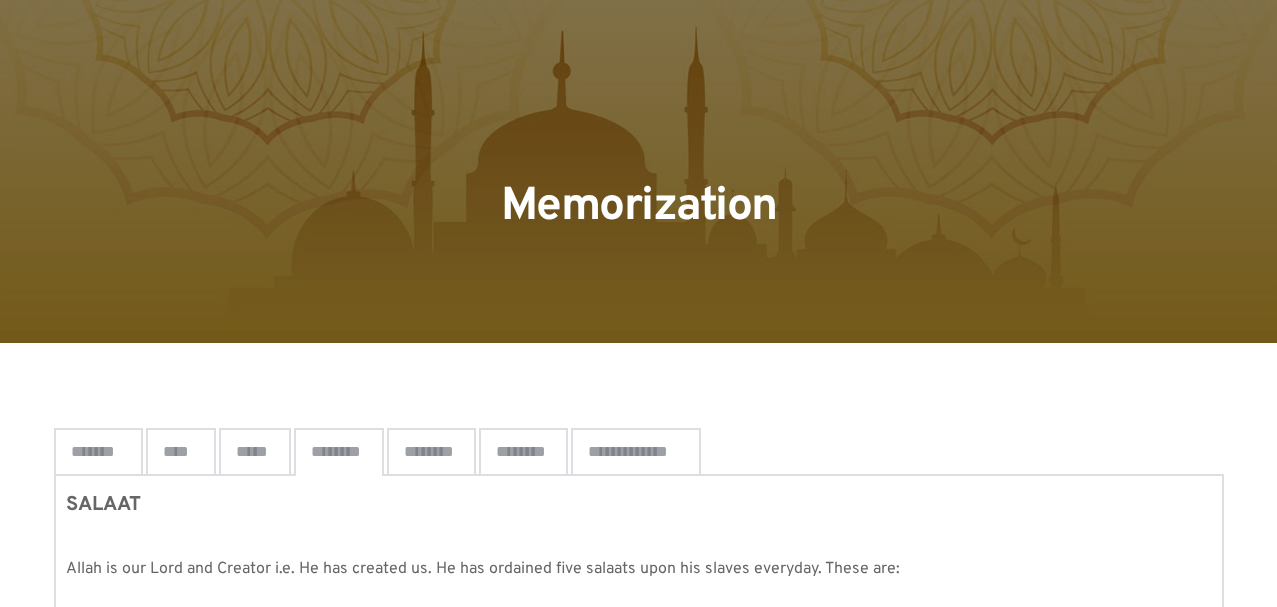 scroll, scrollTop: 960, scrollLeft: 0, axis: vertical 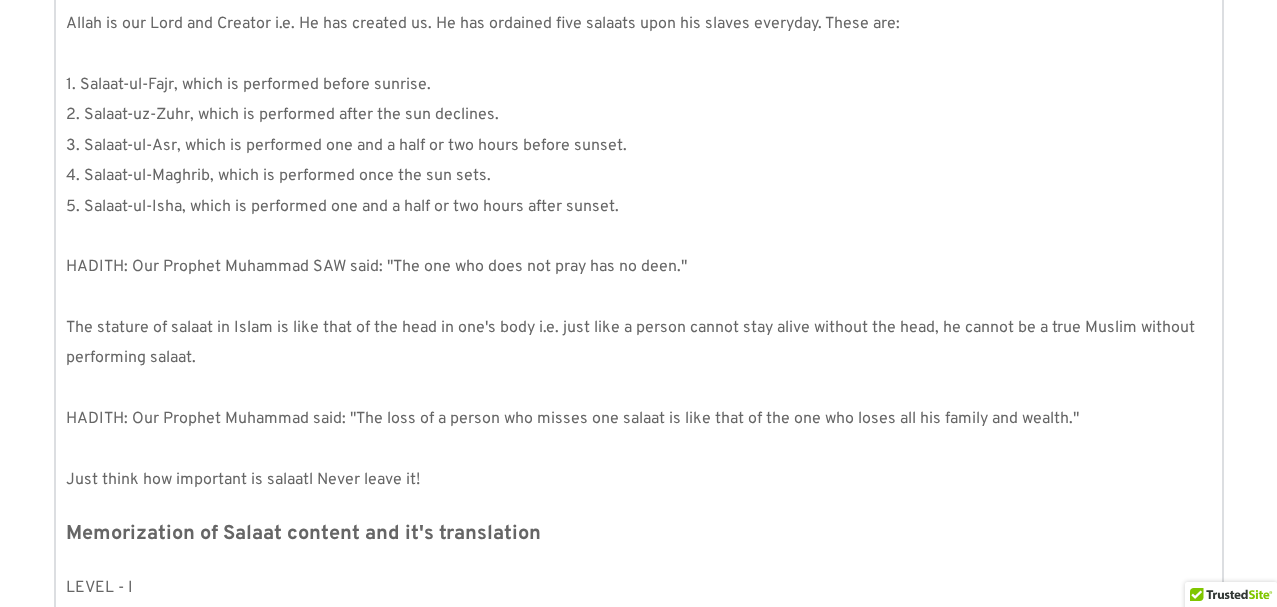 click on "4. Salaat-ul-Maghrib, which is performed once the sun sets." at bounding box center (278, 176) 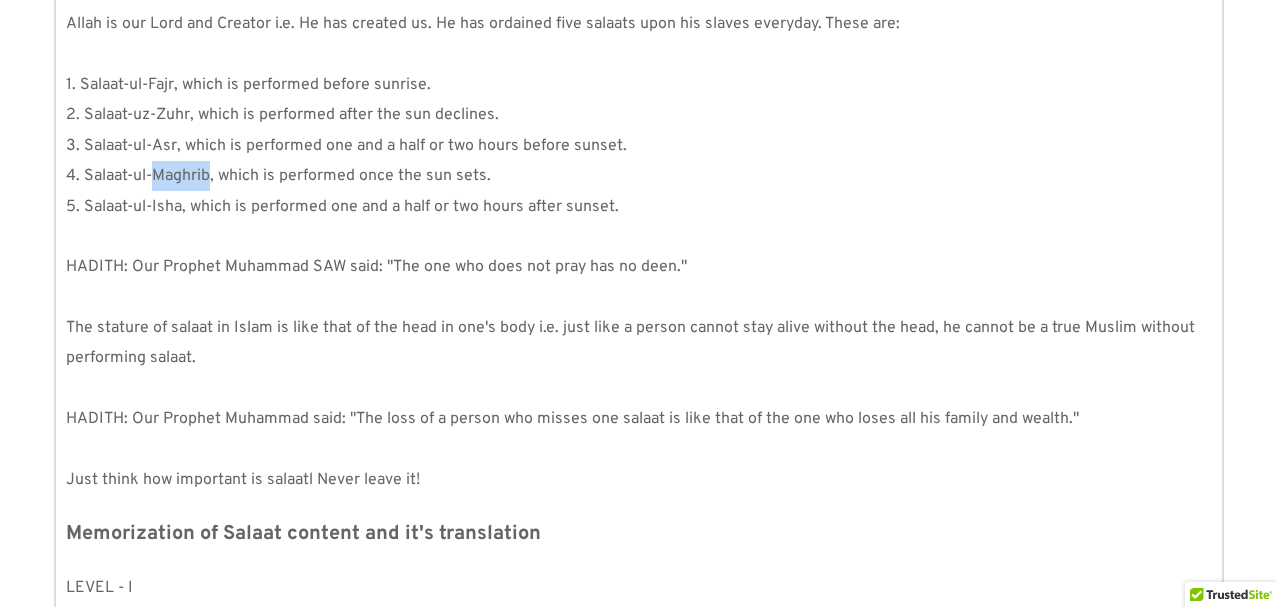 click on "4. Salaat-ul-Maghrib, which is performed once the sun sets." at bounding box center [278, 176] 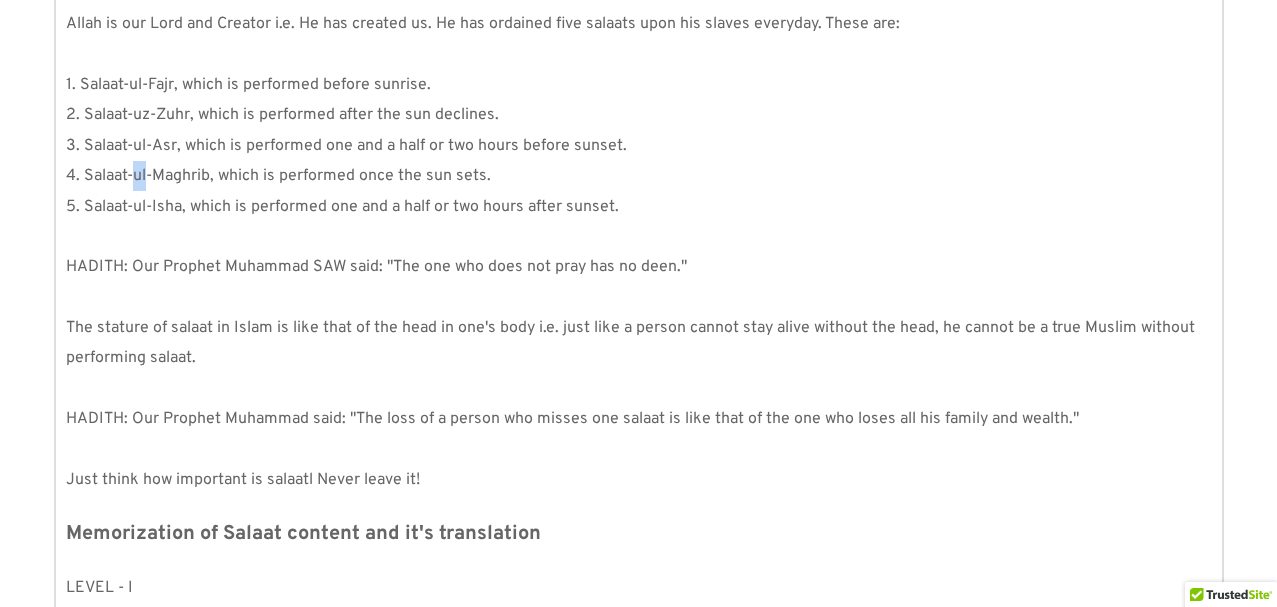 click on "4. Salaat-ul-Maghrib, which is performed once the sun sets." at bounding box center (278, 176) 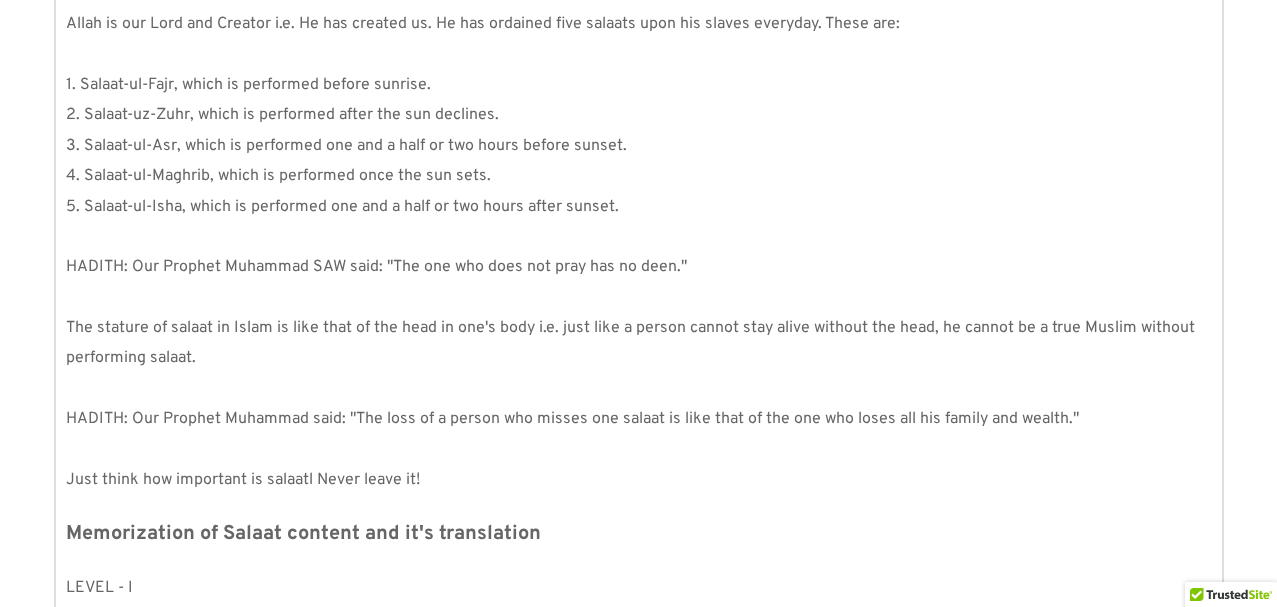 click on "4. Salaat-ul-Maghrib, which is performed once the sun sets." at bounding box center [639, 176] 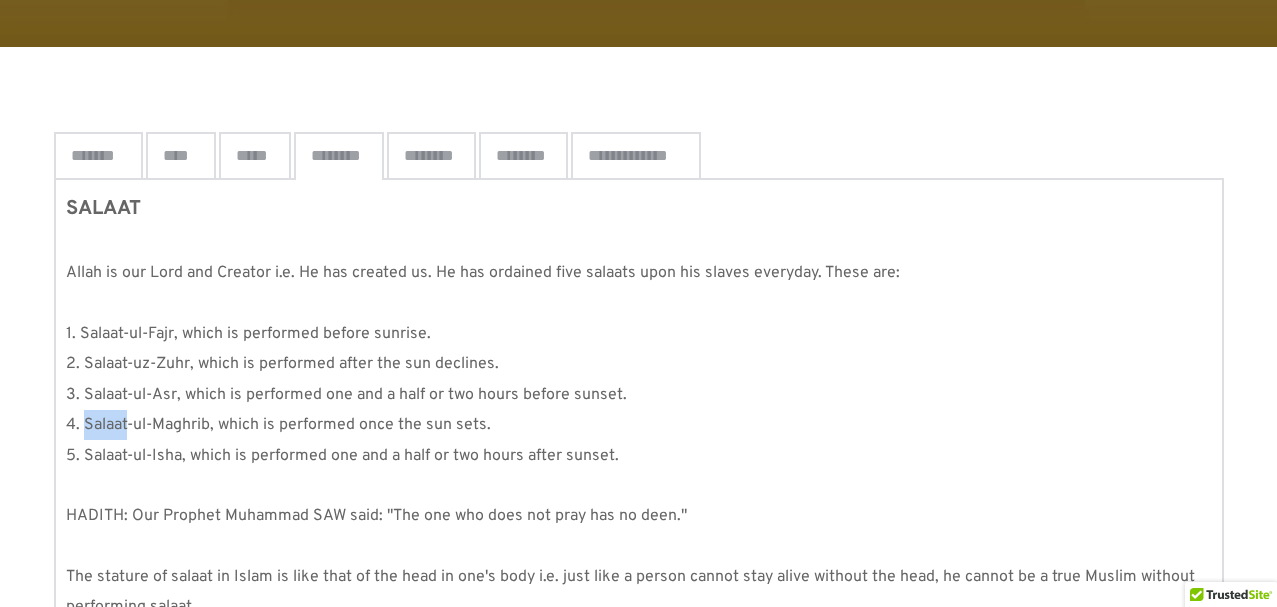 scroll, scrollTop: 295, scrollLeft: 0, axis: vertical 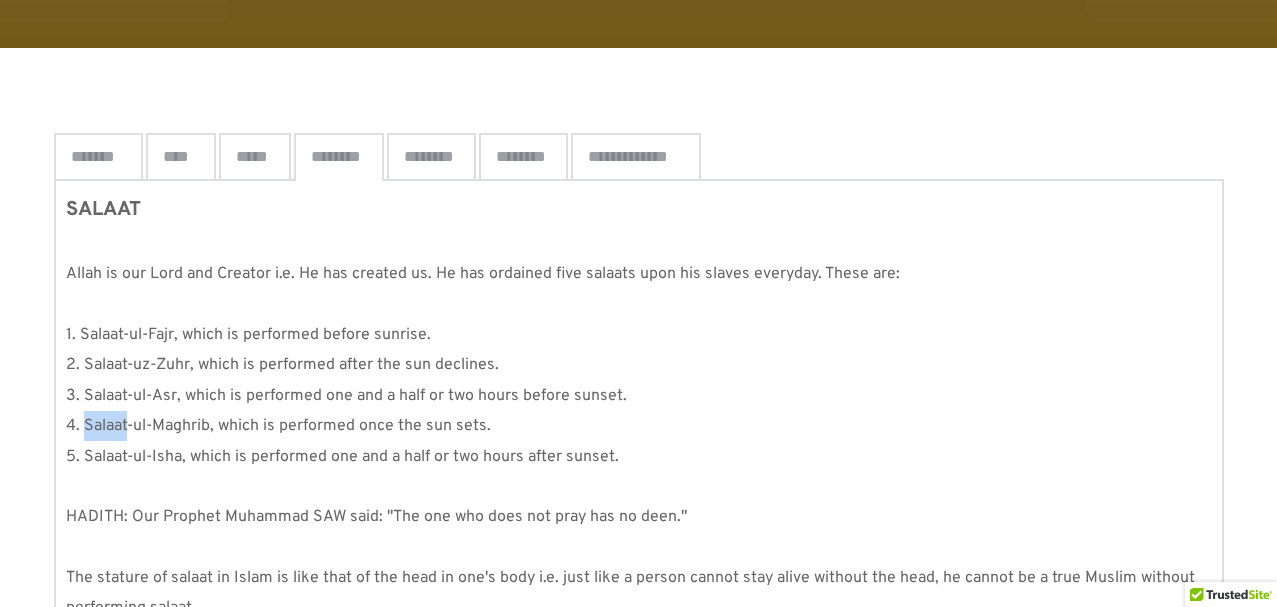 click on "*******" at bounding box center [98, 157] 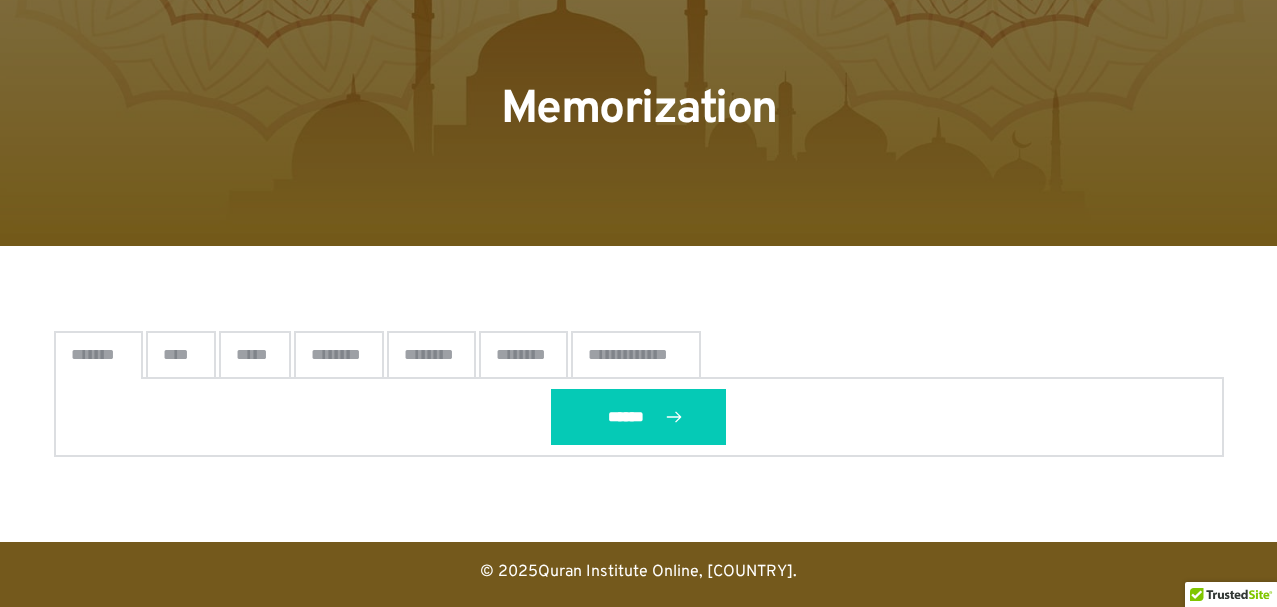 scroll, scrollTop: 97, scrollLeft: 0, axis: vertical 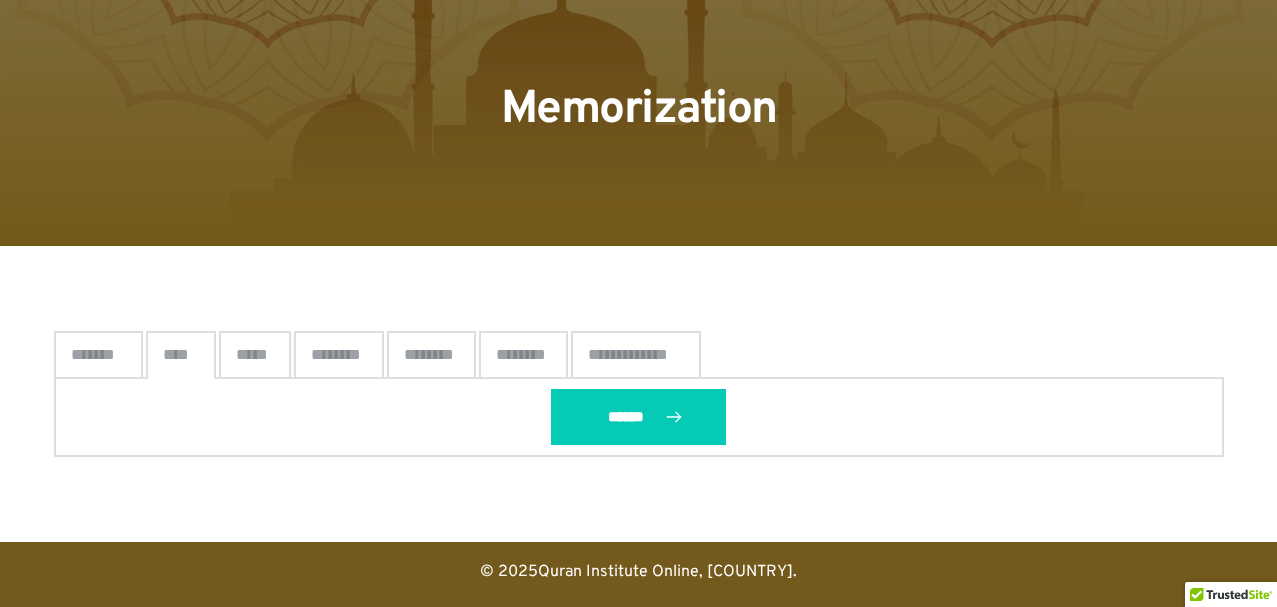 click on "*******" at bounding box center [98, 355] 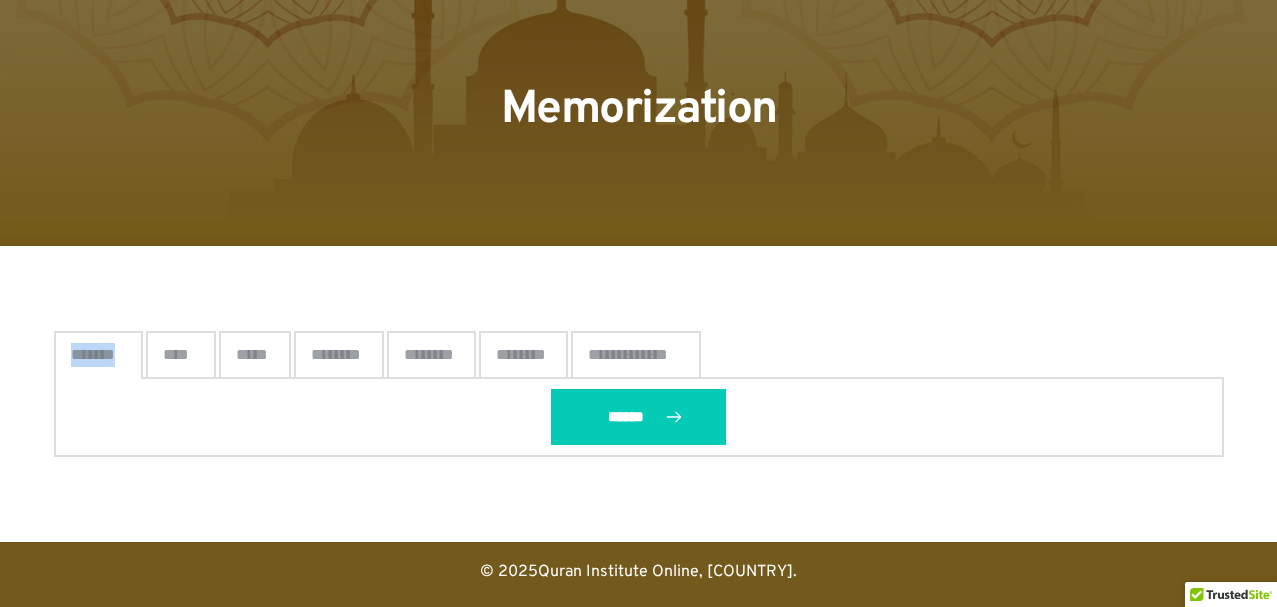 click at bounding box center [639, 85] 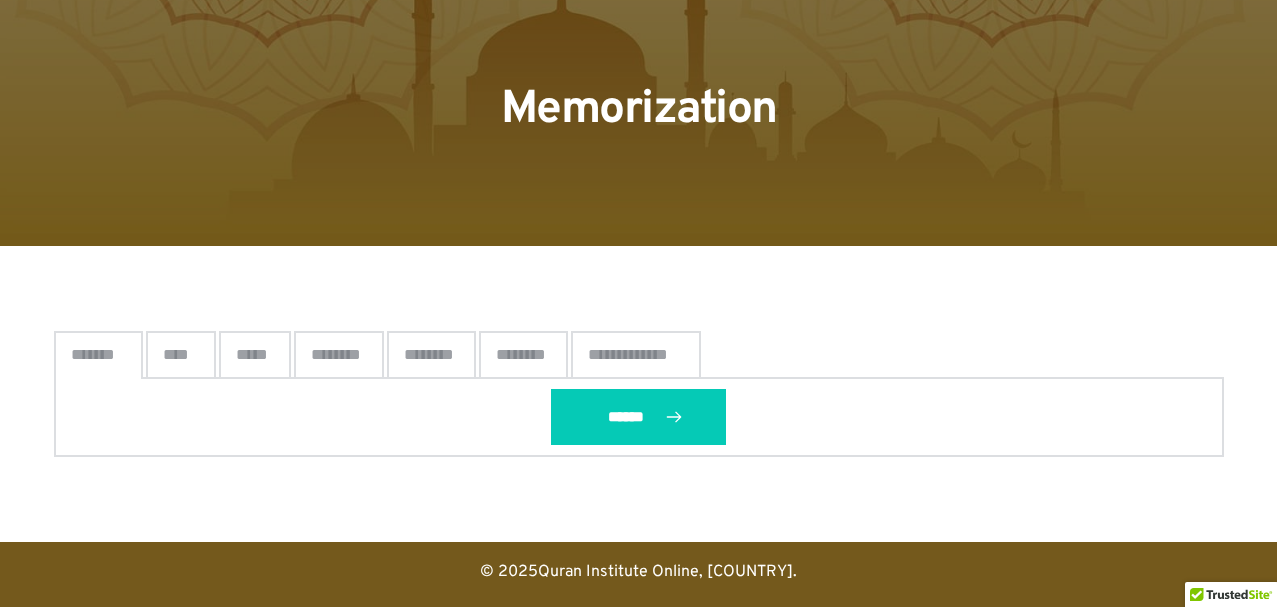 click on "Memorization" at bounding box center [639, 110] 